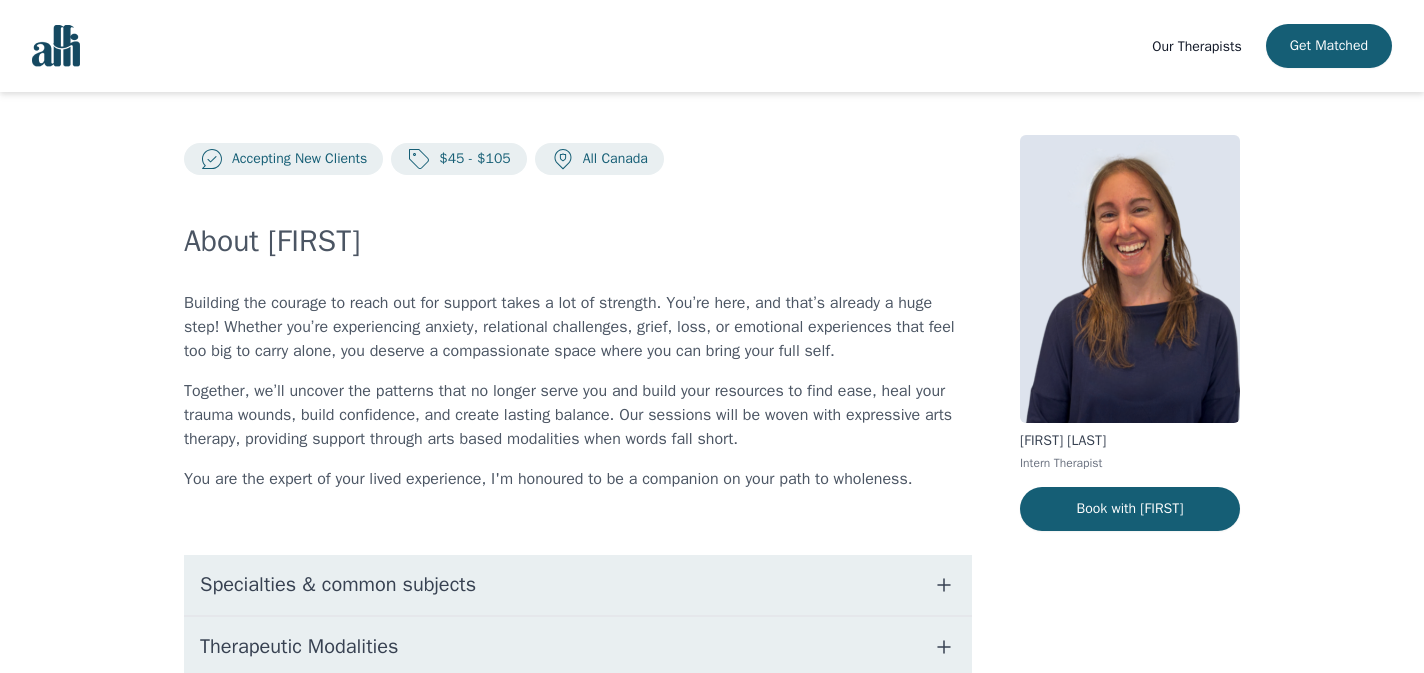 scroll, scrollTop: 0, scrollLeft: 0, axis: both 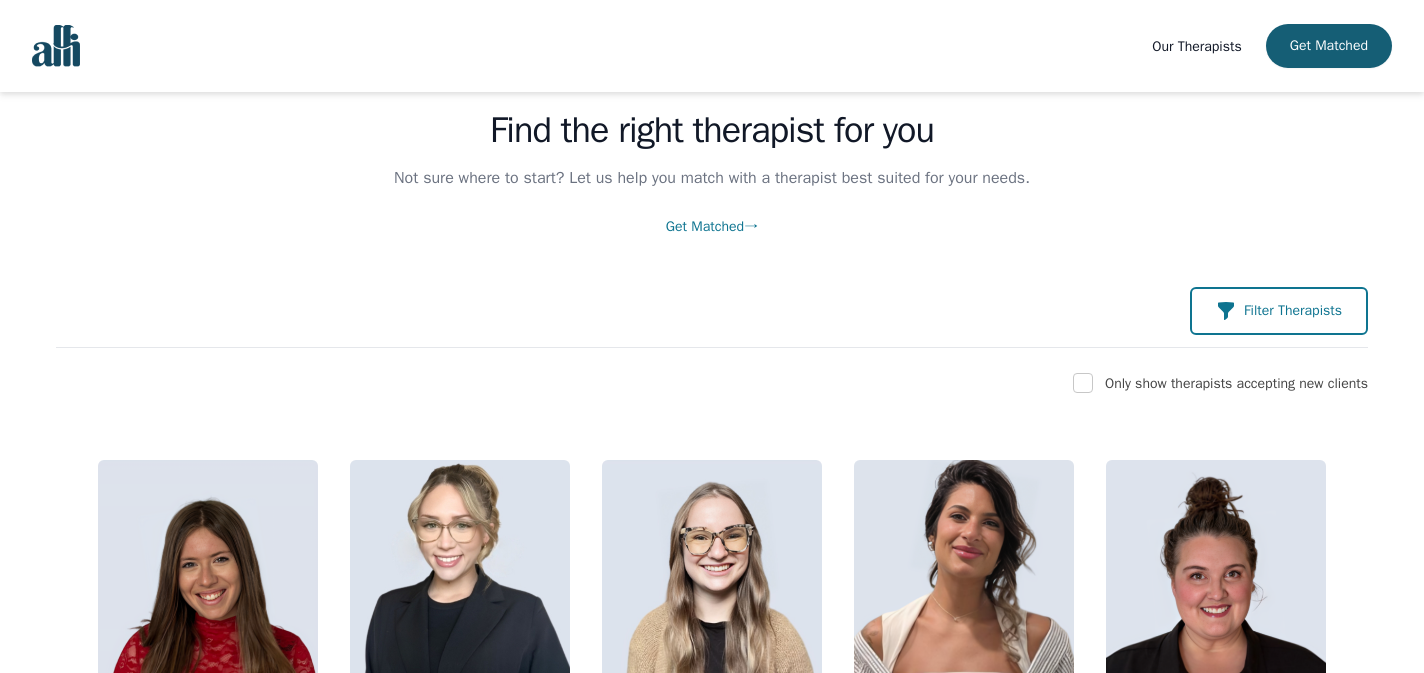 click on "Filter Therapists" at bounding box center (1293, 311) 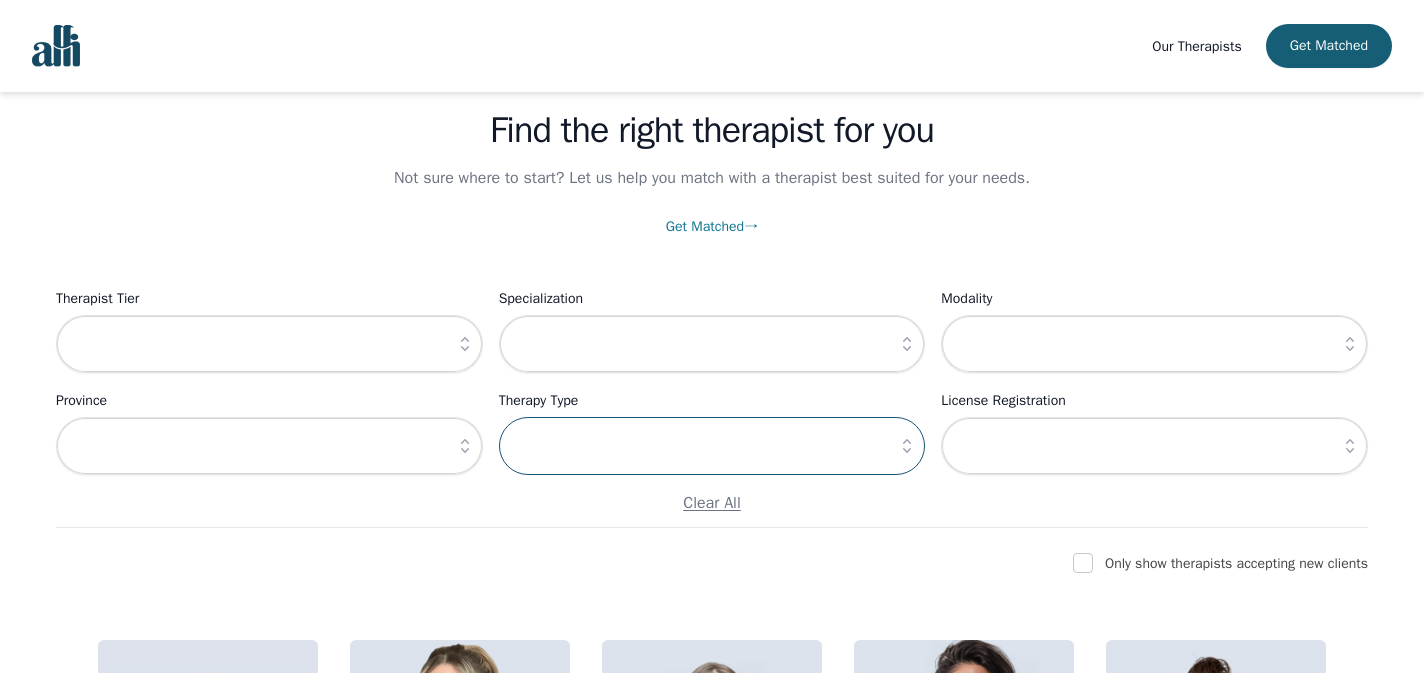 click at bounding box center (712, 446) 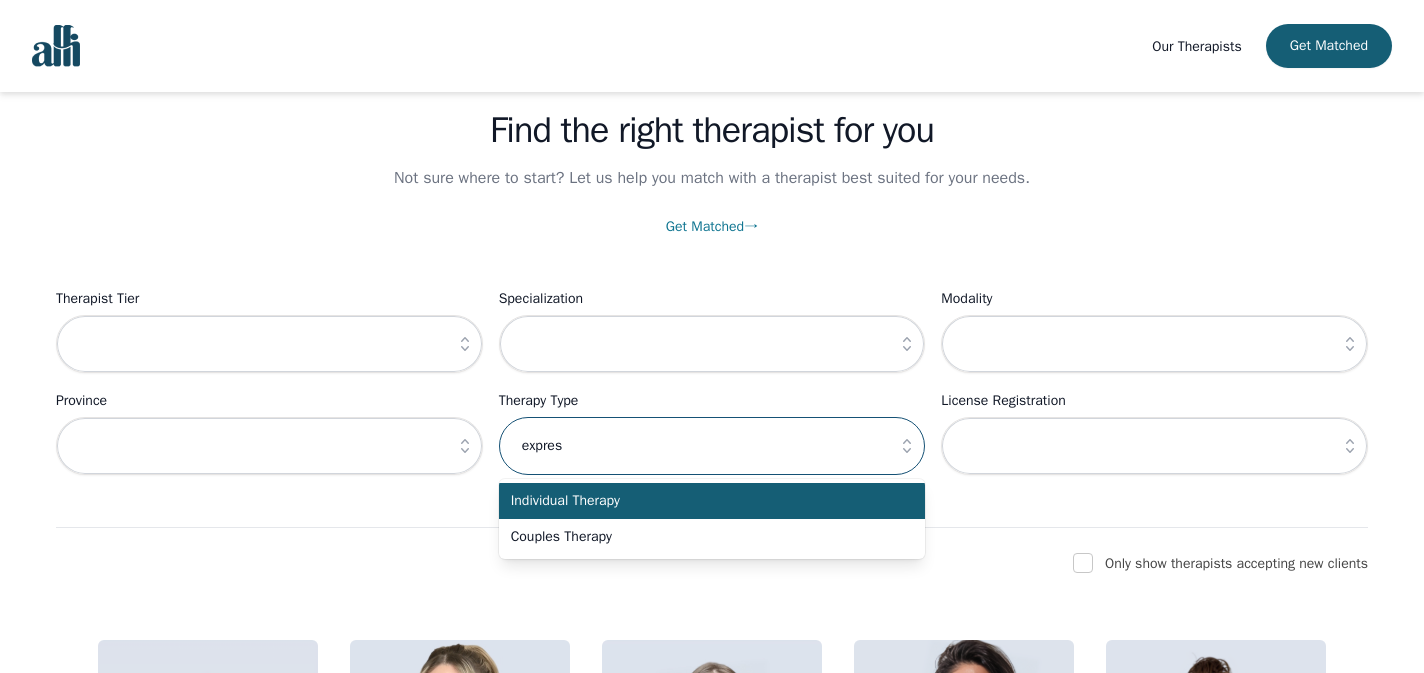 type on "expres" 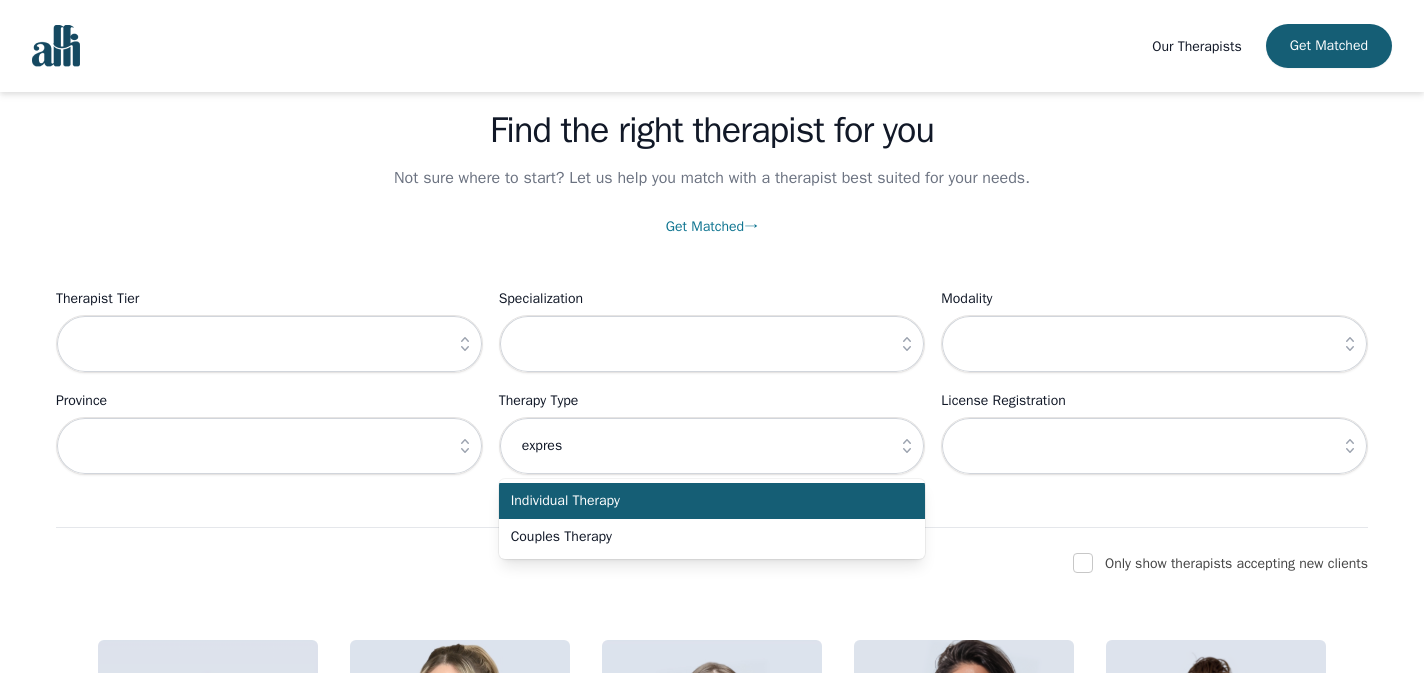 click on "Individual Therapy" at bounding box center (700, 501) 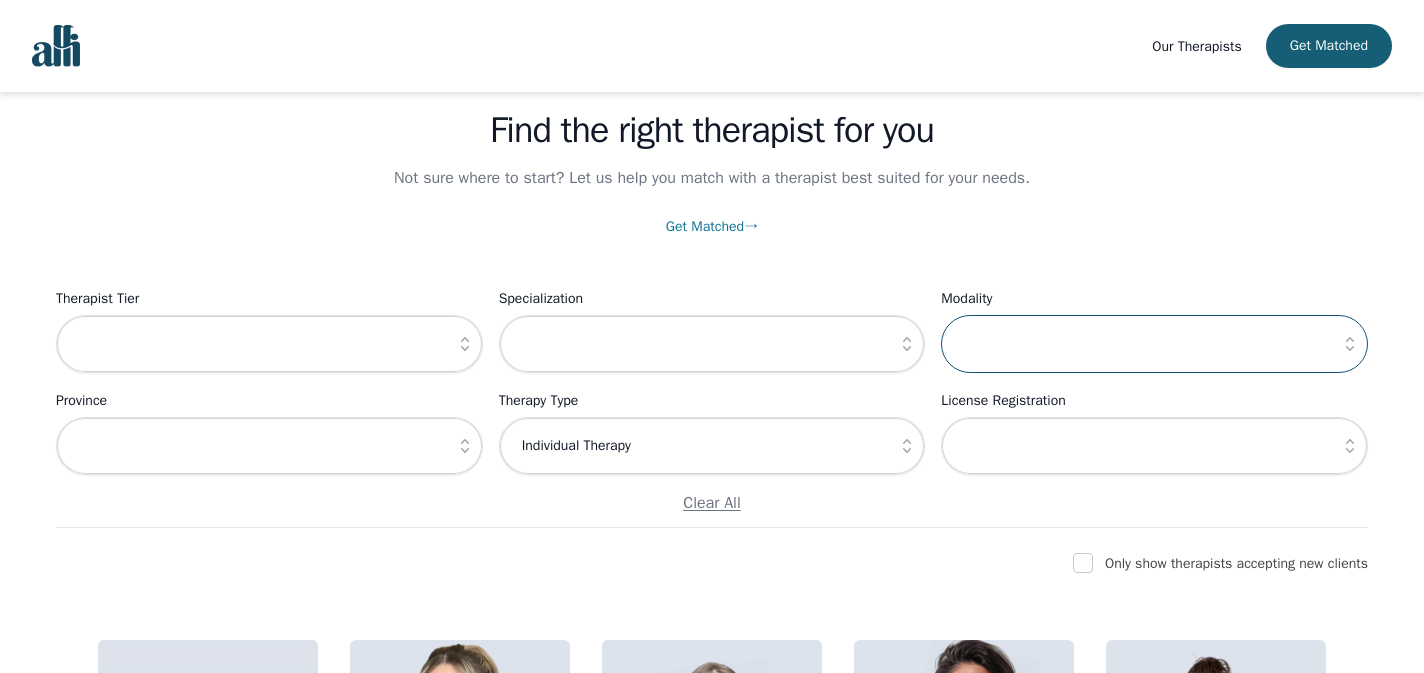 click at bounding box center (1154, 344) 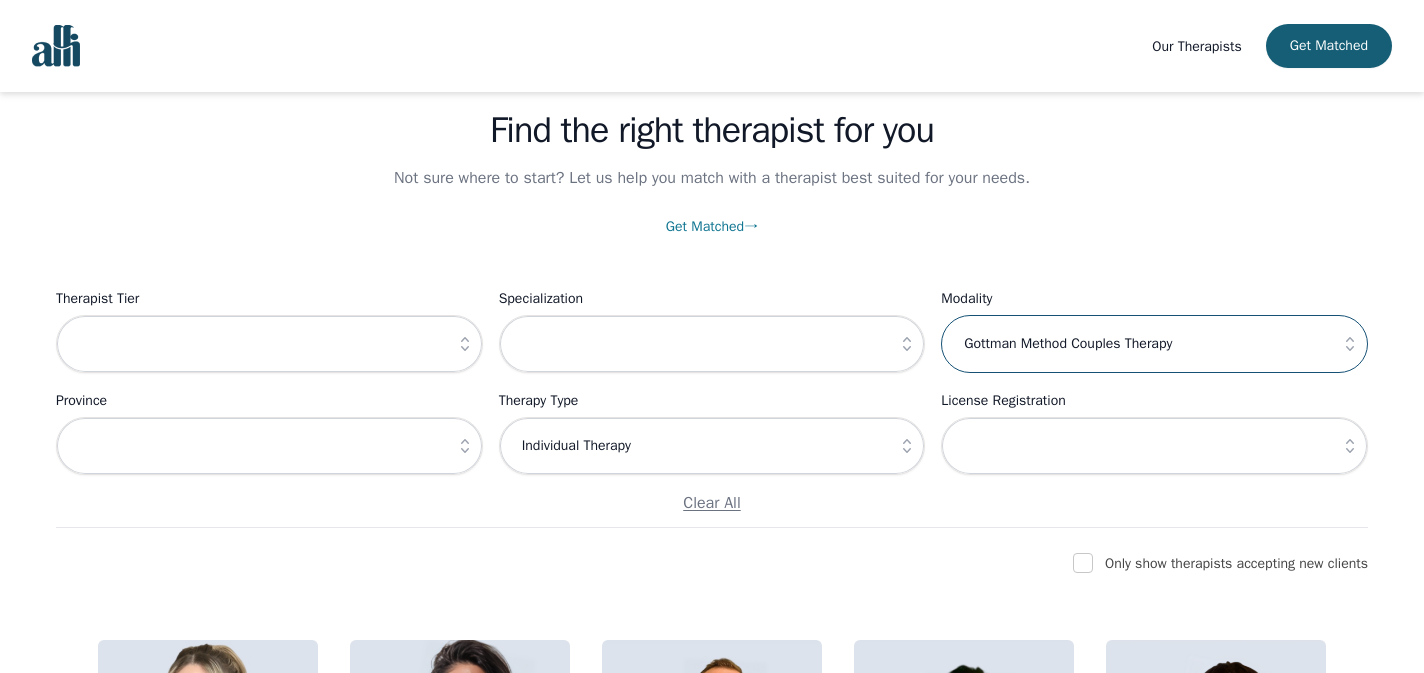 click on "Gottman Method Couples Therapy" at bounding box center (1154, 344) 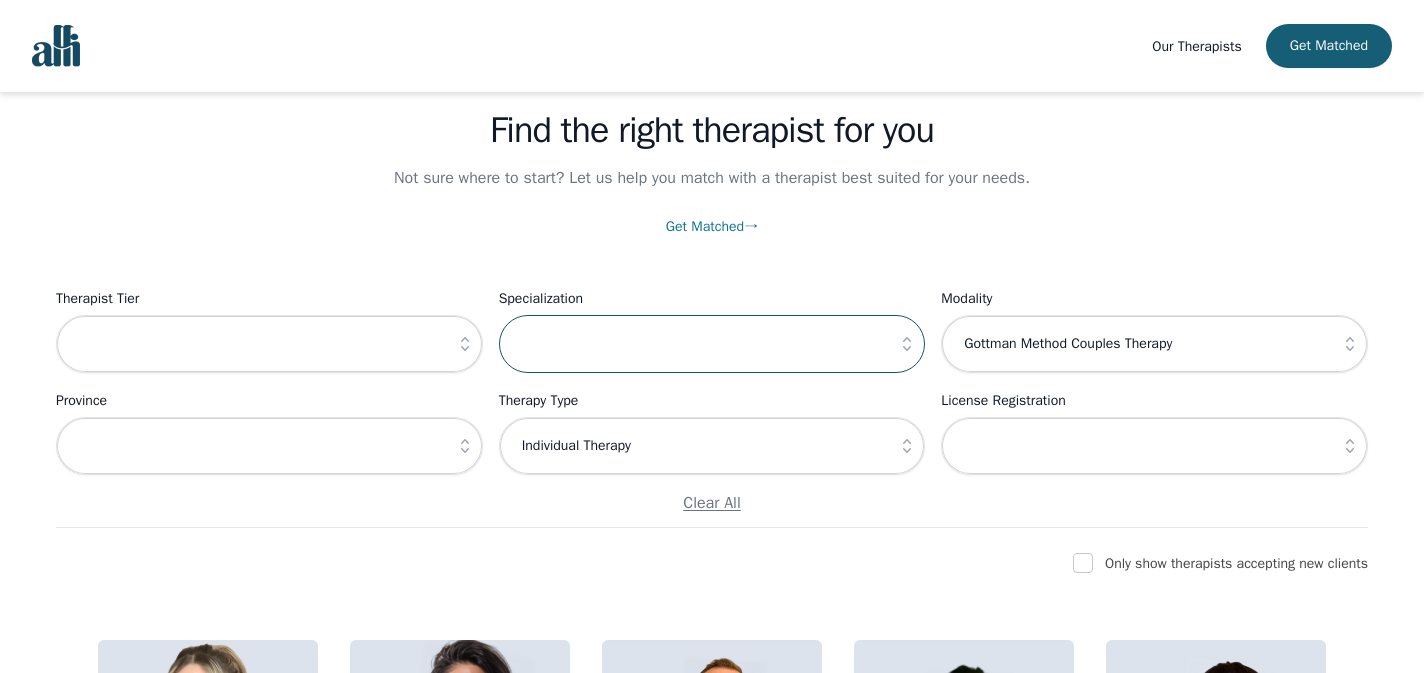 click at bounding box center (712, 344) 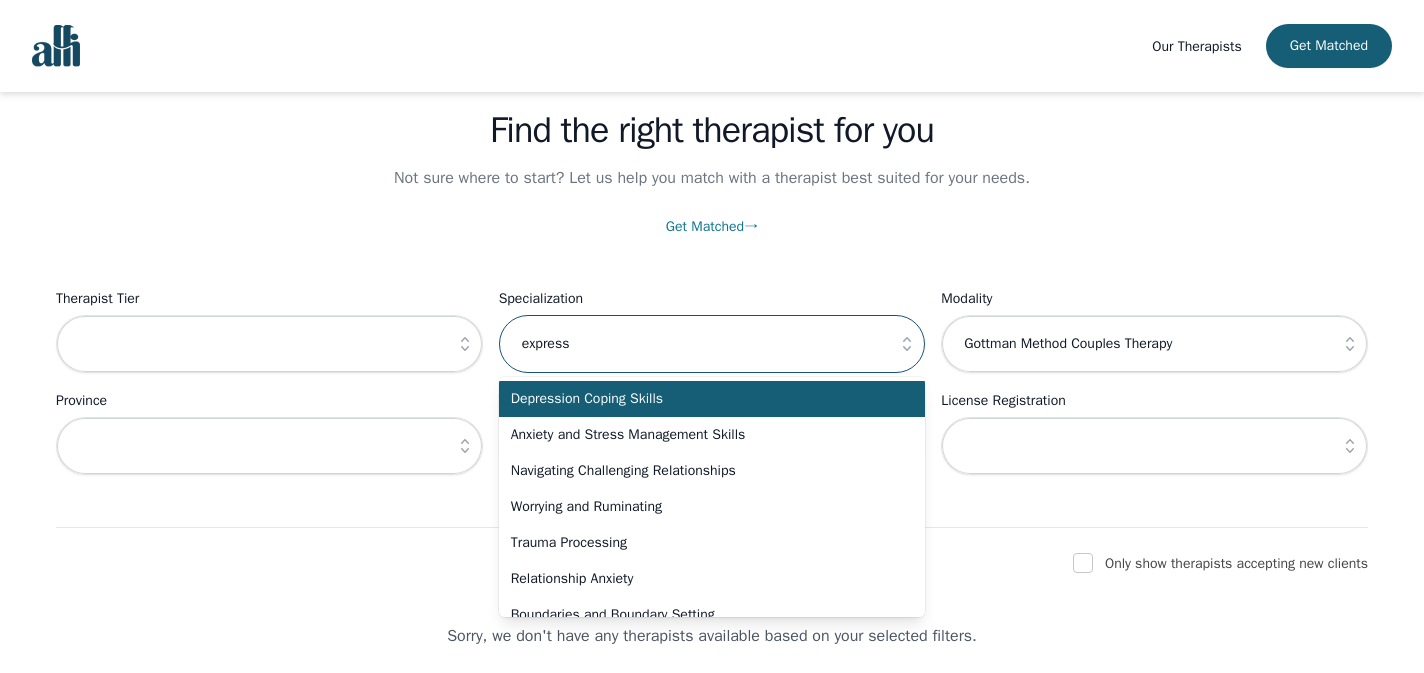 type on "express" 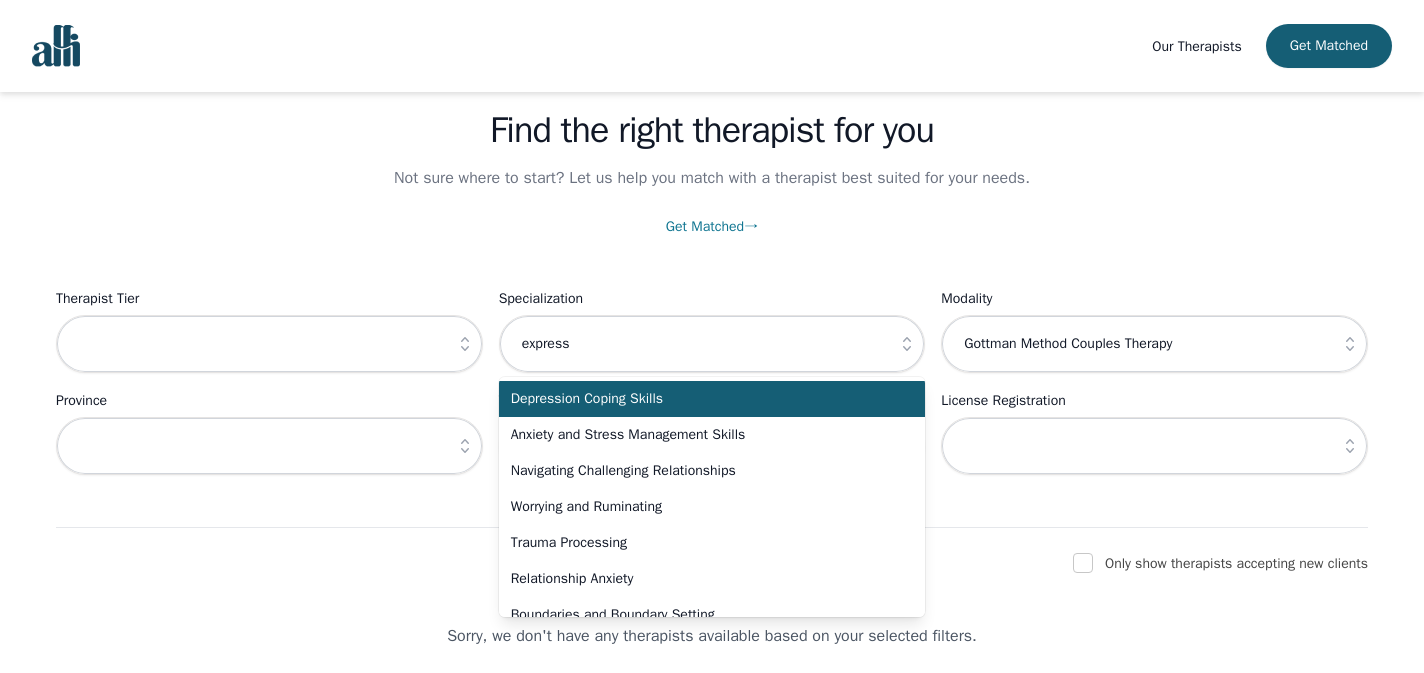 click on "Find the right therapist for you Not sure where to start? Let us help you match with a therapist best suited for your needs. Get Matched  → Filter Therapists Therapist Tier Specialization express Depression Coping Skills Anxiety and Stress Management Skills Navigating Challenging Relationships Worrying and Ruminating Trauma Processing Relationship Anxiety Boundaries and Boundary Setting Grief/Loss Life Transitions Identity and Self-Exploration Perfectionism Addiction and Substance Abuse People pleasing Separation and Divorce Understanding and regulating emotions Career Guidance Effective Communication Burnout Imposter syndrome Sexuality and Gender Issues Social Anxiety Spirituality Empowerment Negative body image Maternal Mental Health Parenting Learning Disabilities Eating Disorder Infertility BIPOC LGBTQ2IA+ ADHD PTSD Dealing with Difficult or Narcissistic Personalities Meaning and Purpose Panic Attacks Chronic and Acute Illness Mindfulness Dating Challenges Self-Confidence" at bounding box center [712, 331] 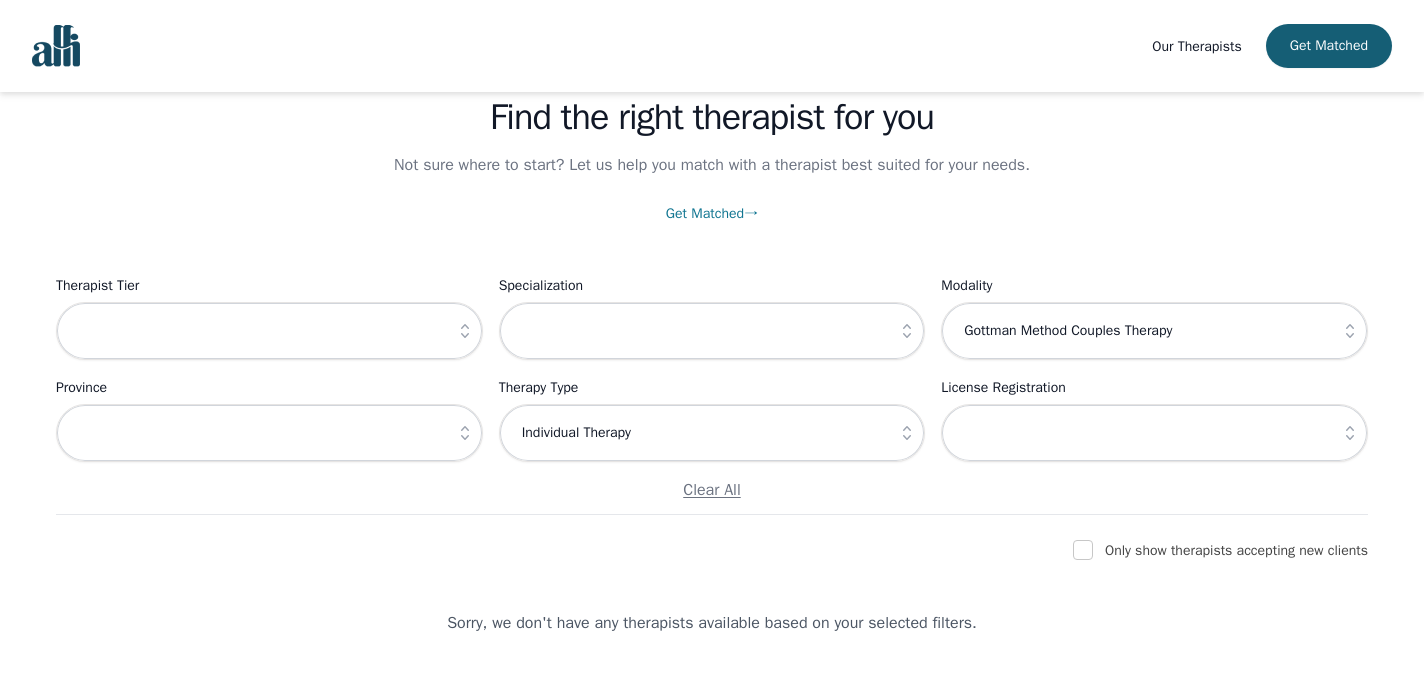 scroll, scrollTop: 20, scrollLeft: 0, axis: vertical 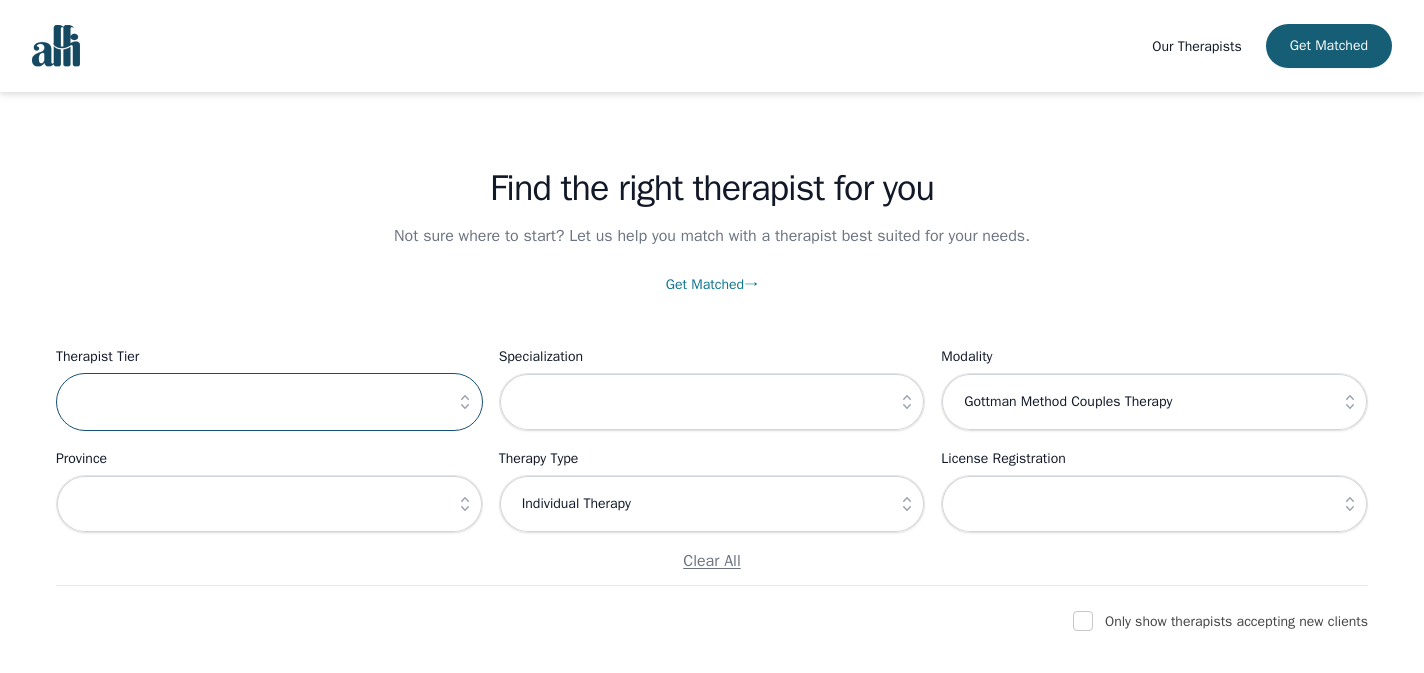 click at bounding box center (269, 402) 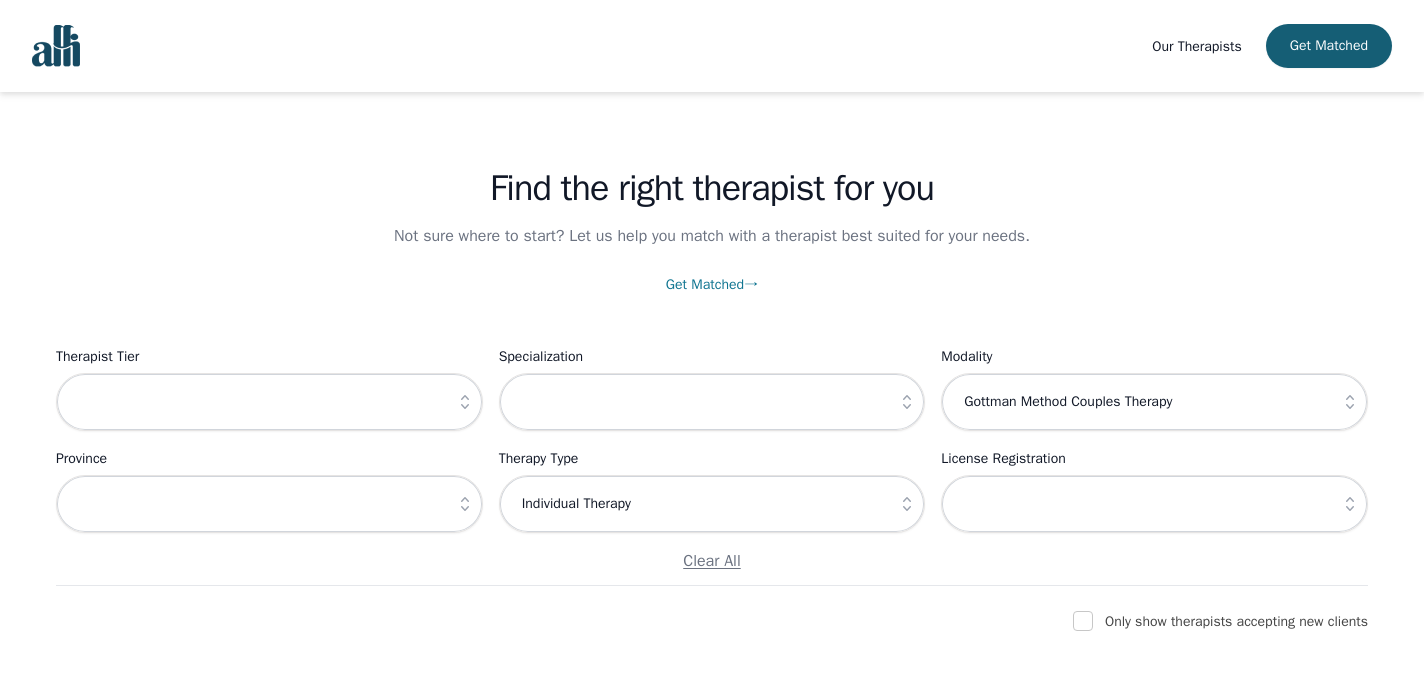 click at bounding box center (465, 402) 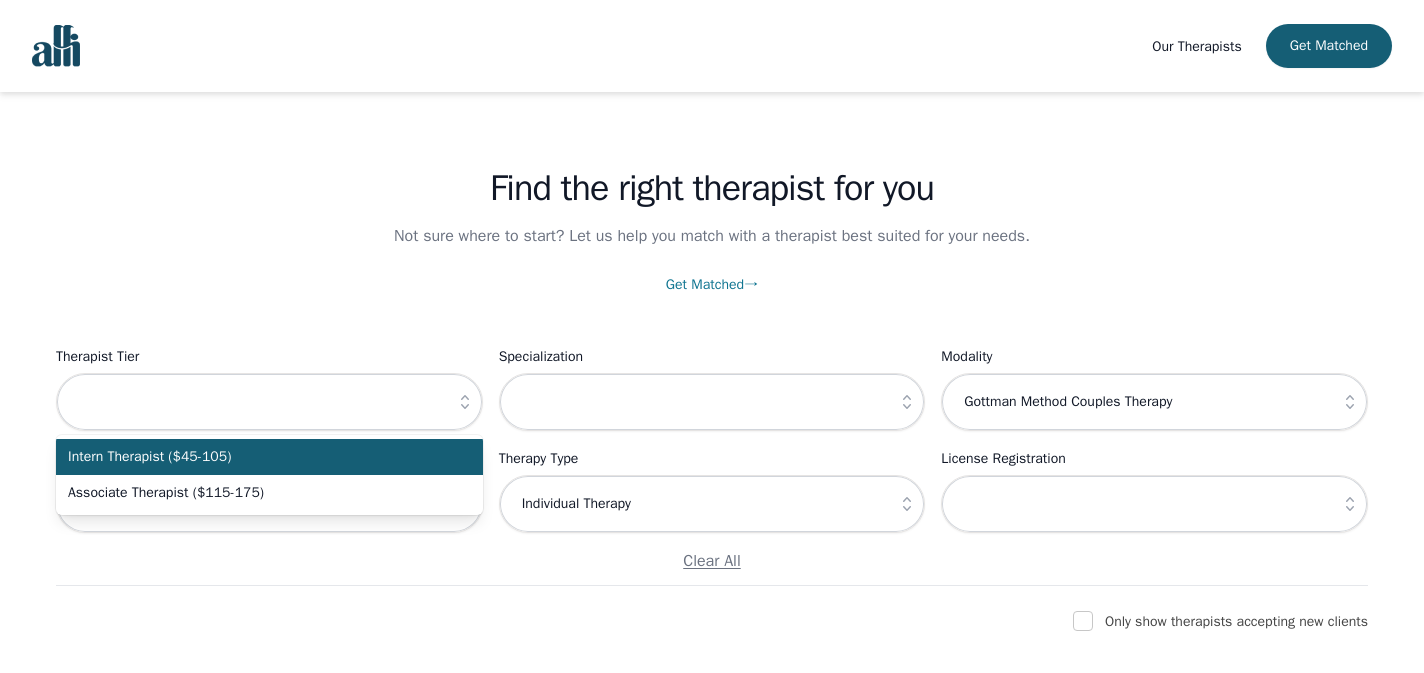 click on "Get Matched  →" at bounding box center (712, 284) 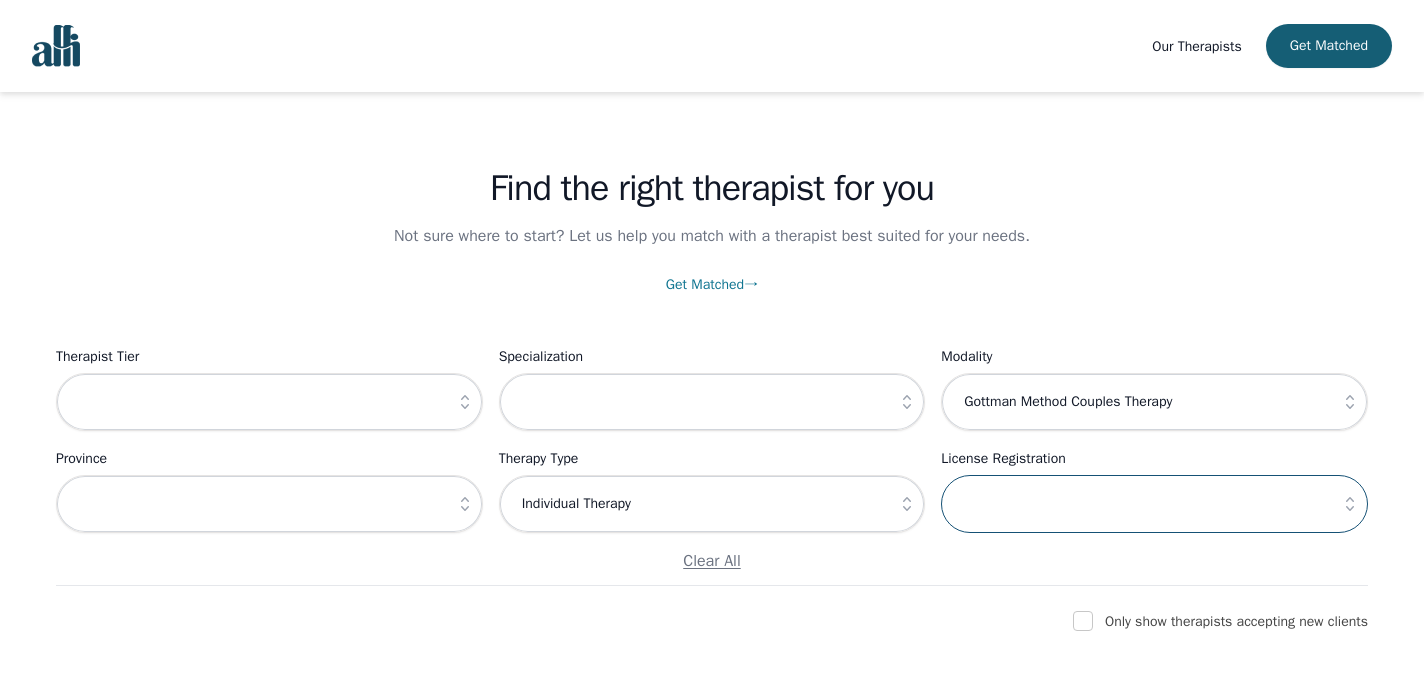 click at bounding box center [1154, 504] 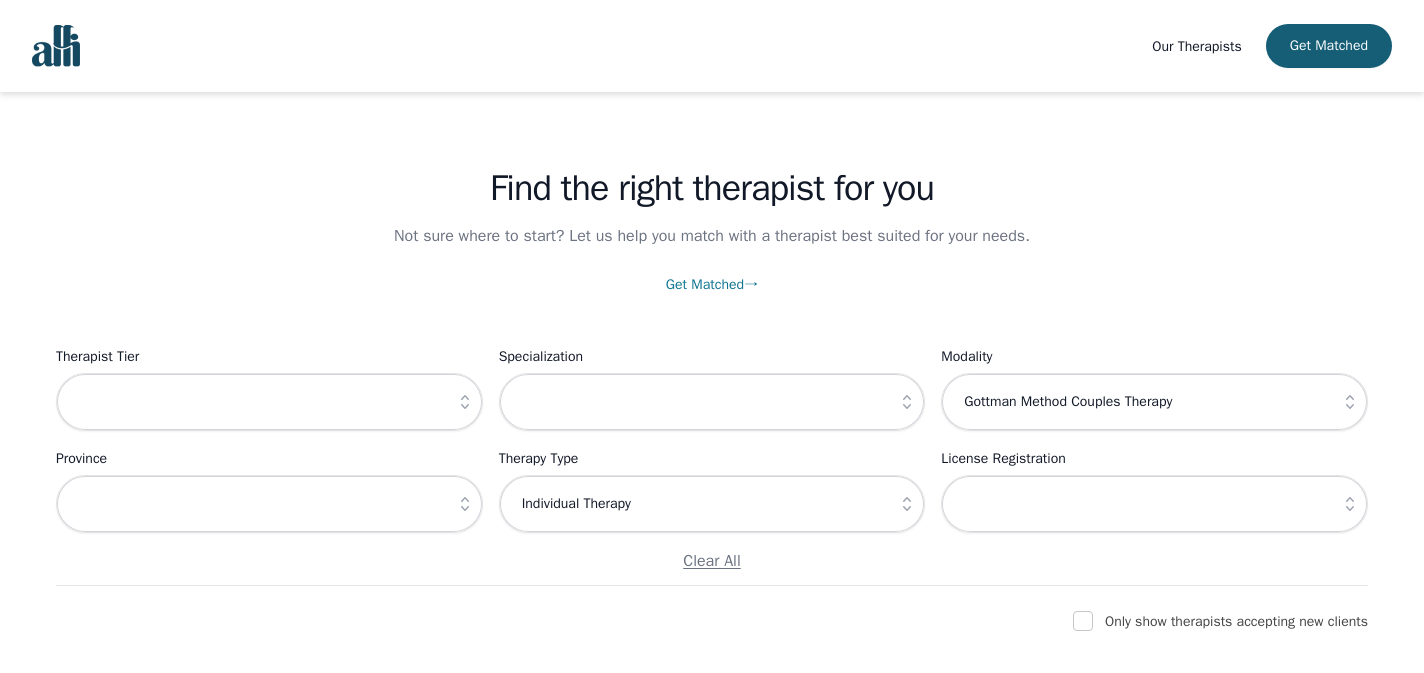 click at bounding box center [1350, 504] 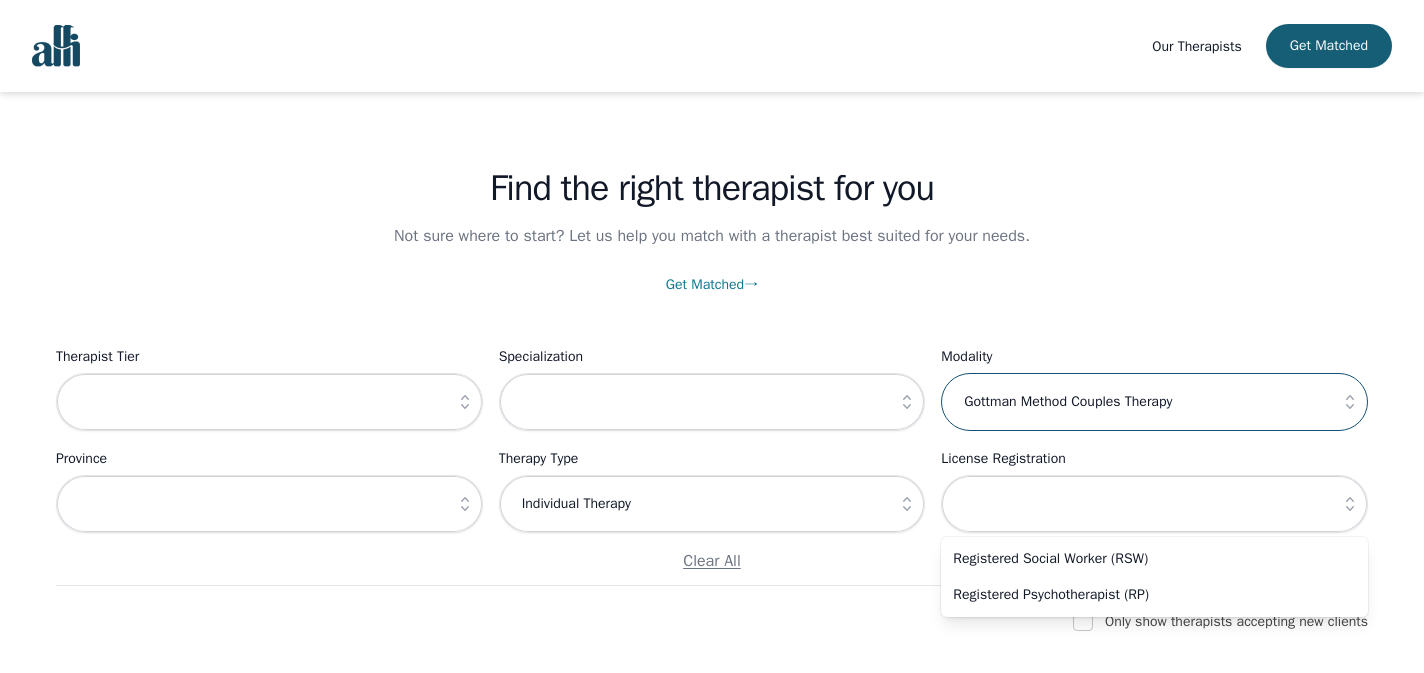 click on "Gottman Method Couples Therapy" at bounding box center [1154, 402] 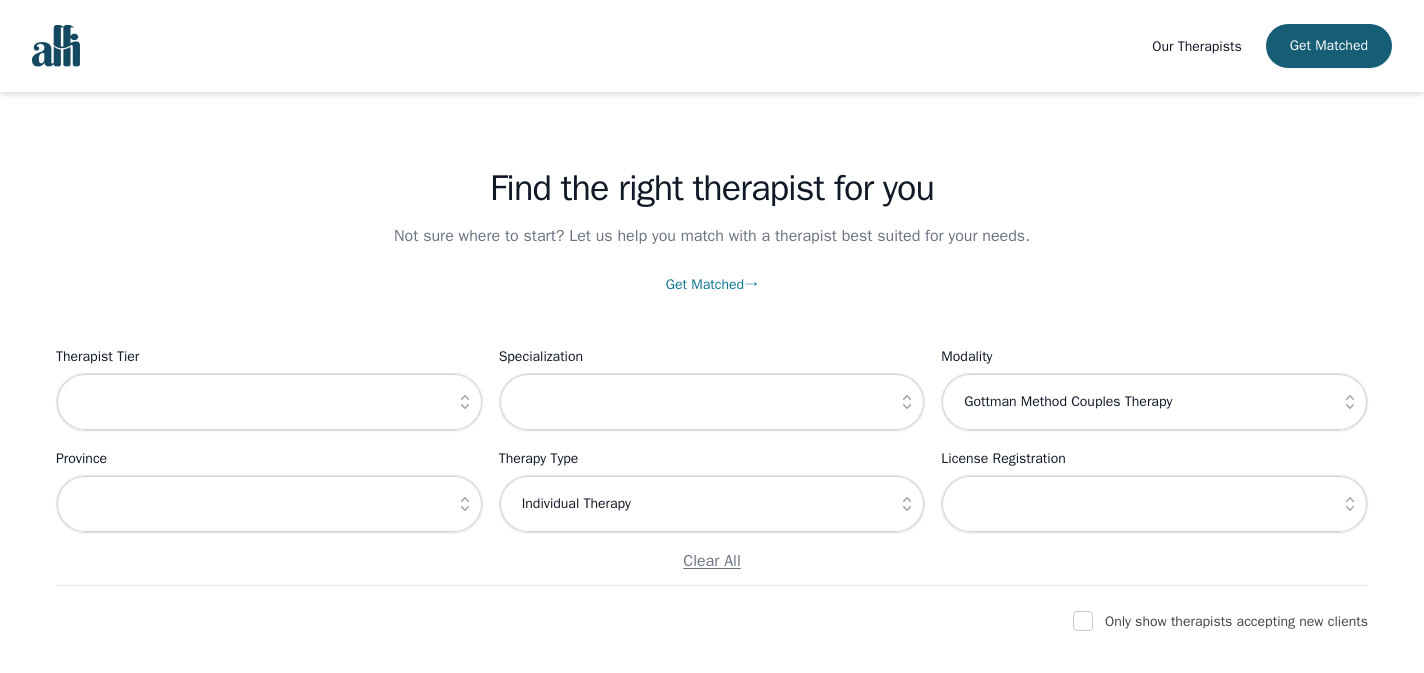 click at bounding box center (1350, 402) 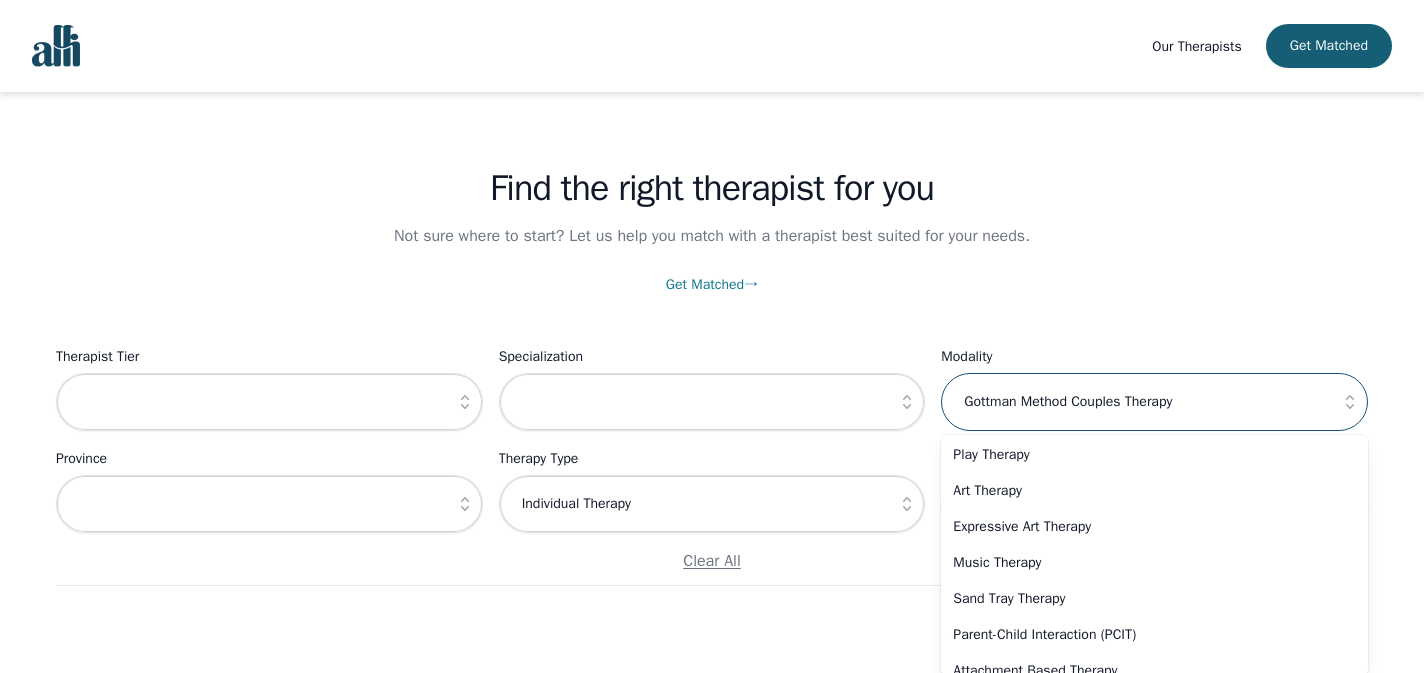 scroll, scrollTop: 843, scrollLeft: 0, axis: vertical 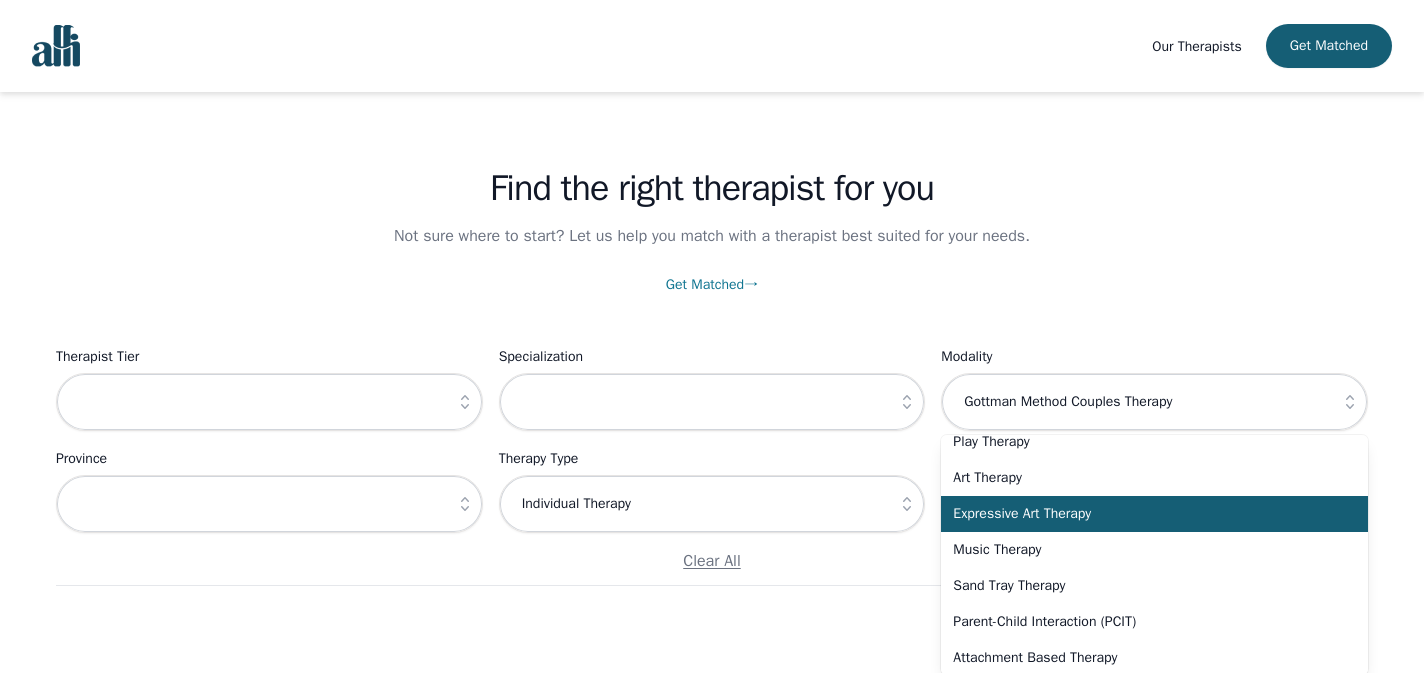click on "Expressive Art Therapy" at bounding box center (1142, 514) 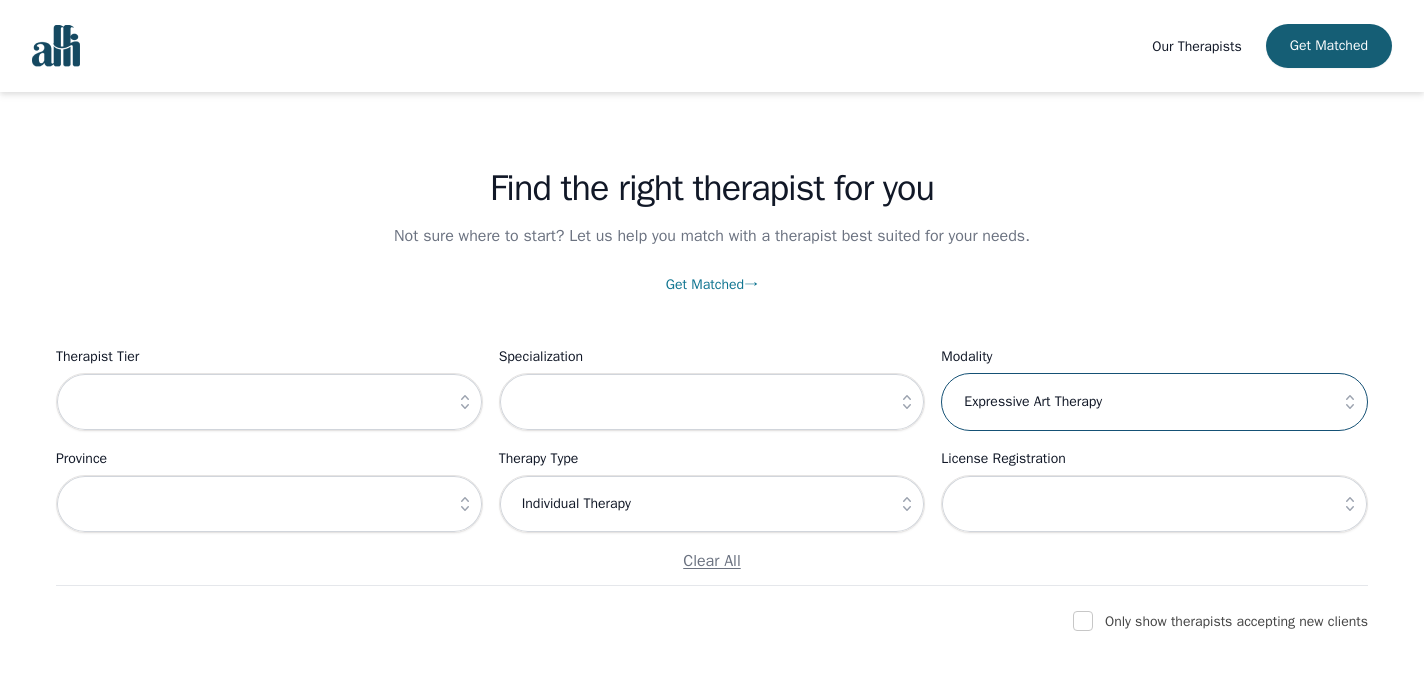 click on "Expressive Art Therapy" at bounding box center [1154, 402] 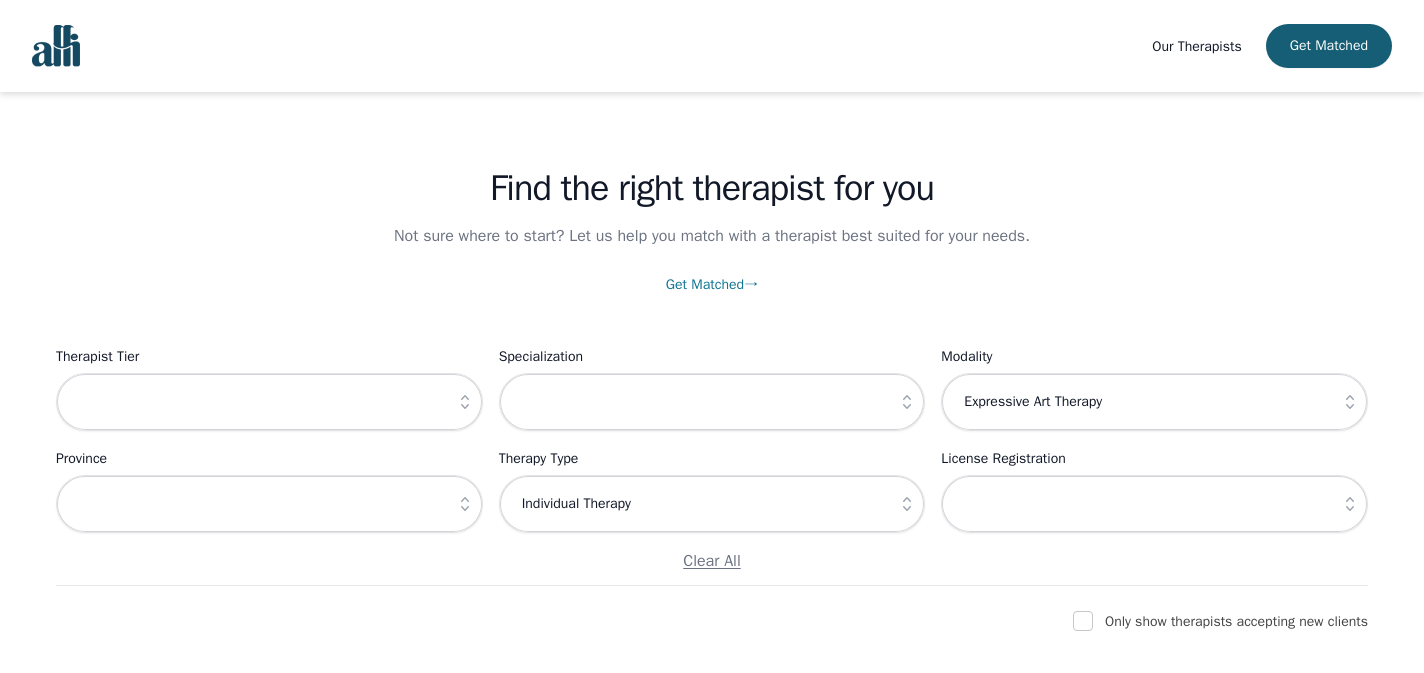 click at bounding box center [1350, 402] 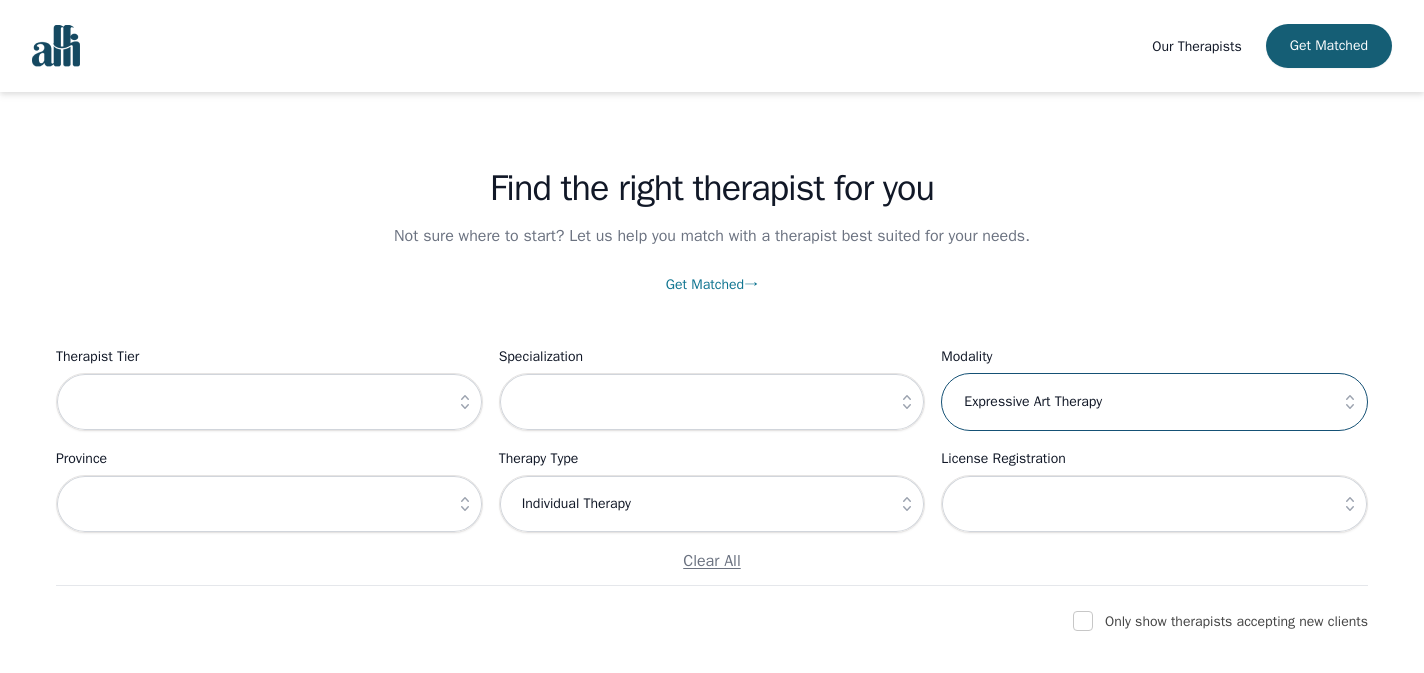 scroll, scrollTop: 22, scrollLeft: 0, axis: vertical 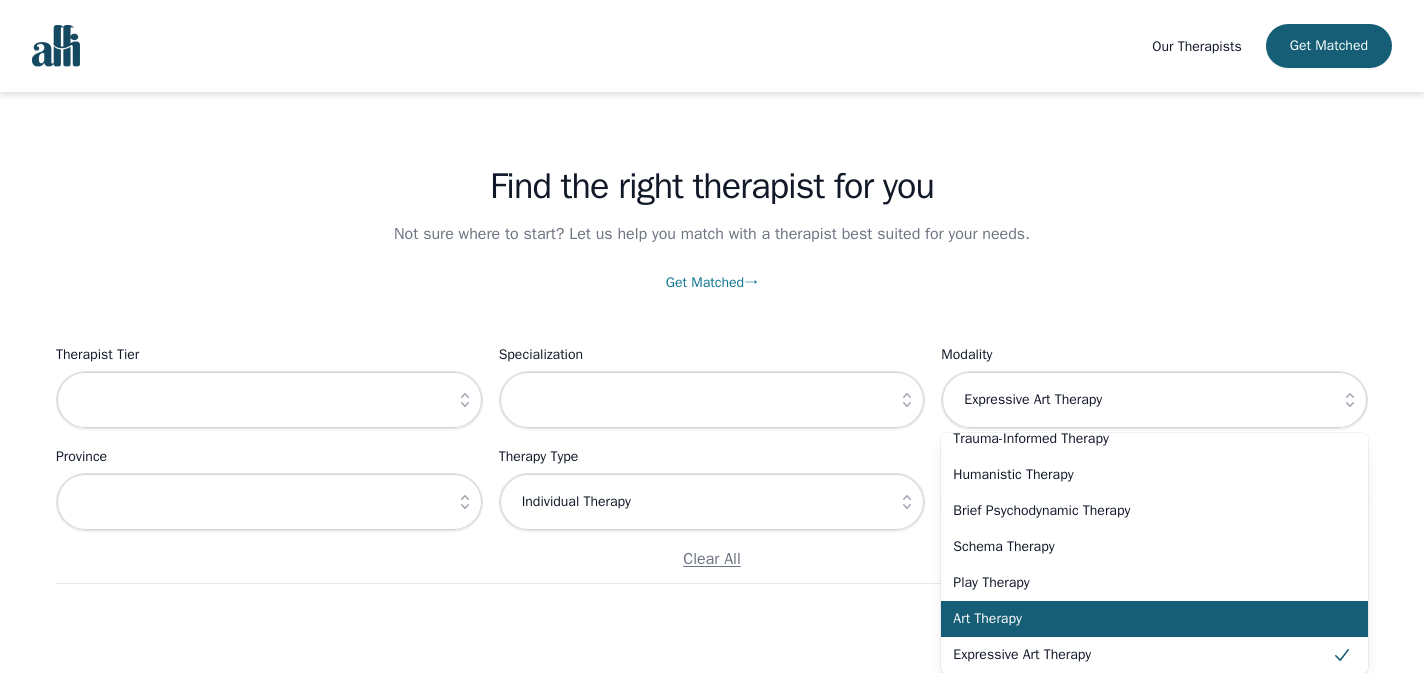 click on "Art Therapy" at bounding box center (1154, 619) 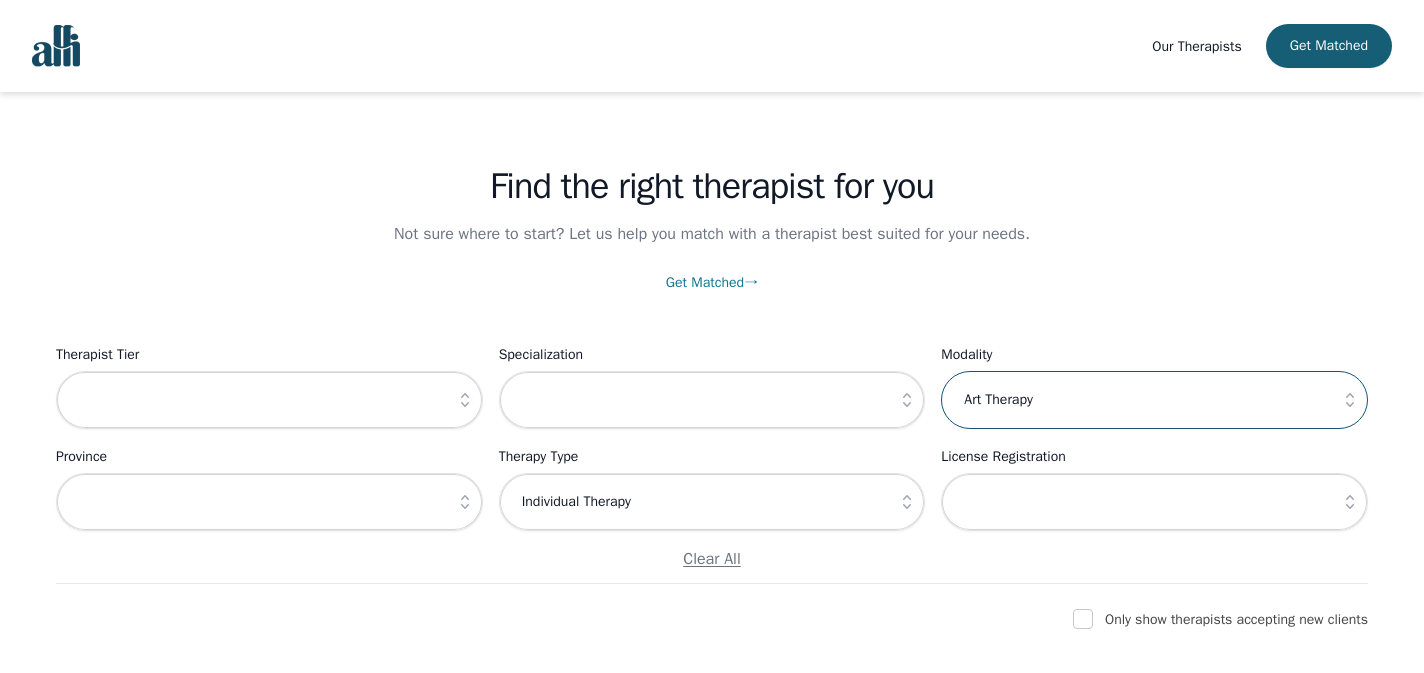 click on "Art Therapy" at bounding box center (1154, 400) 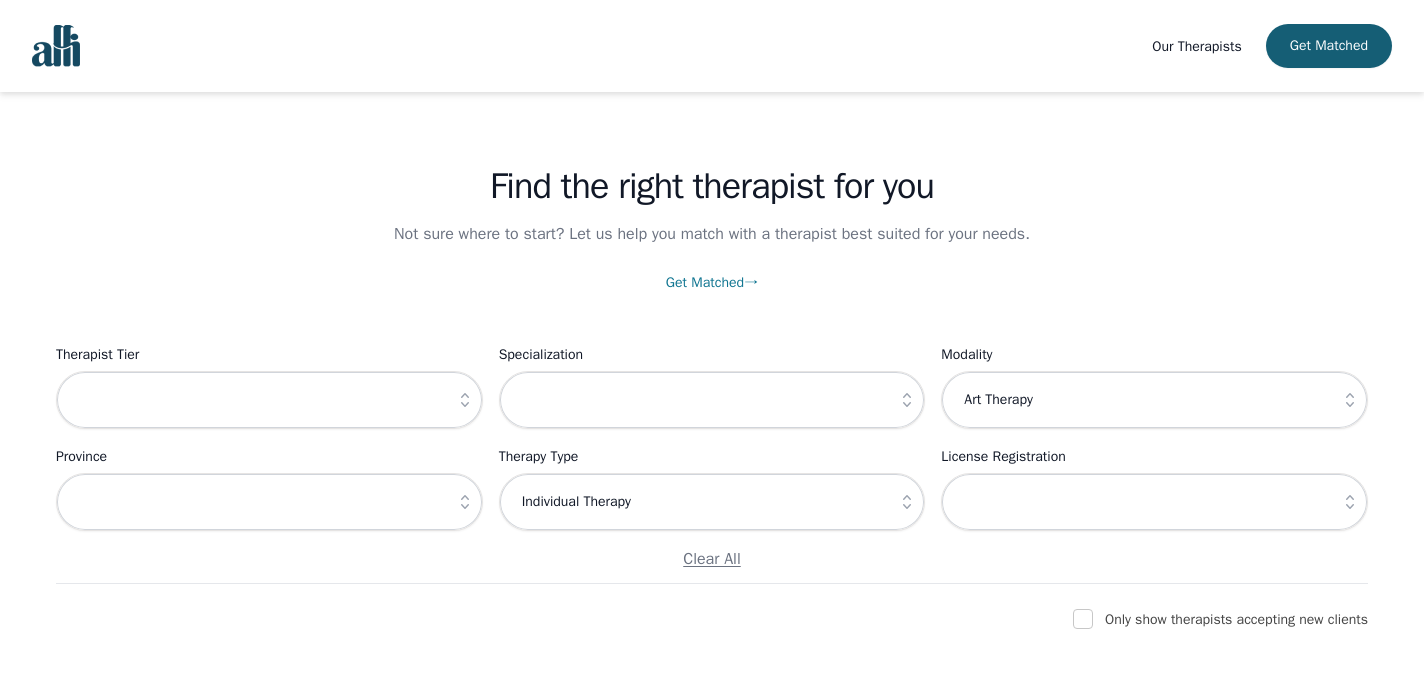 click at bounding box center [1350, 400] 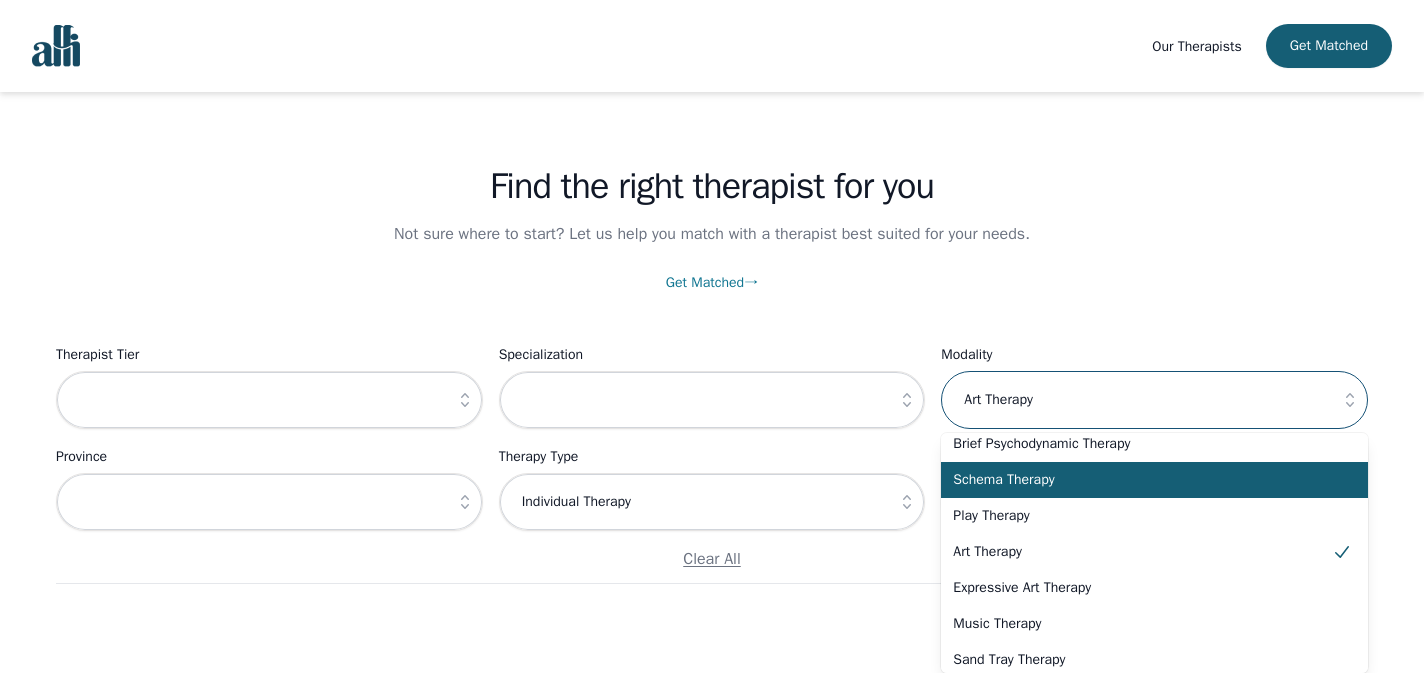 scroll, scrollTop: 770, scrollLeft: 0, axis: vertical 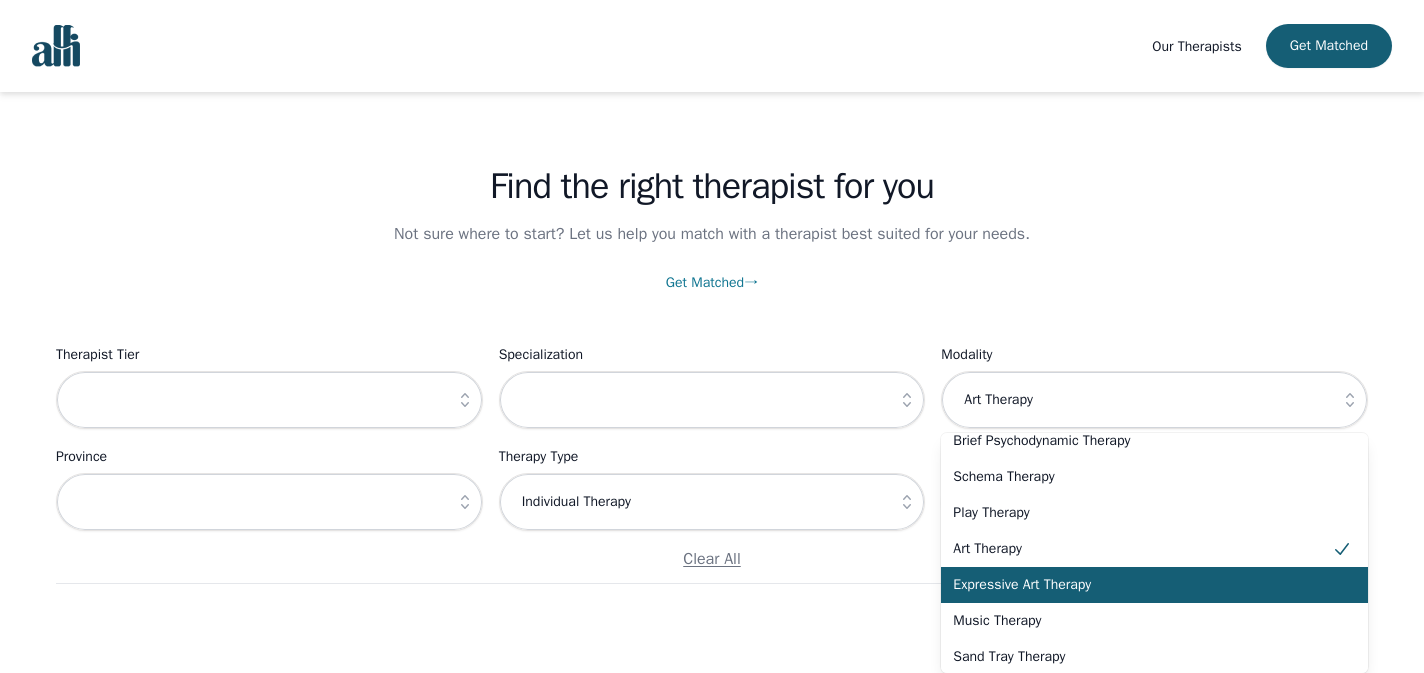 click on "Expressive Art Therapy" at bounding box center [1142, 585] 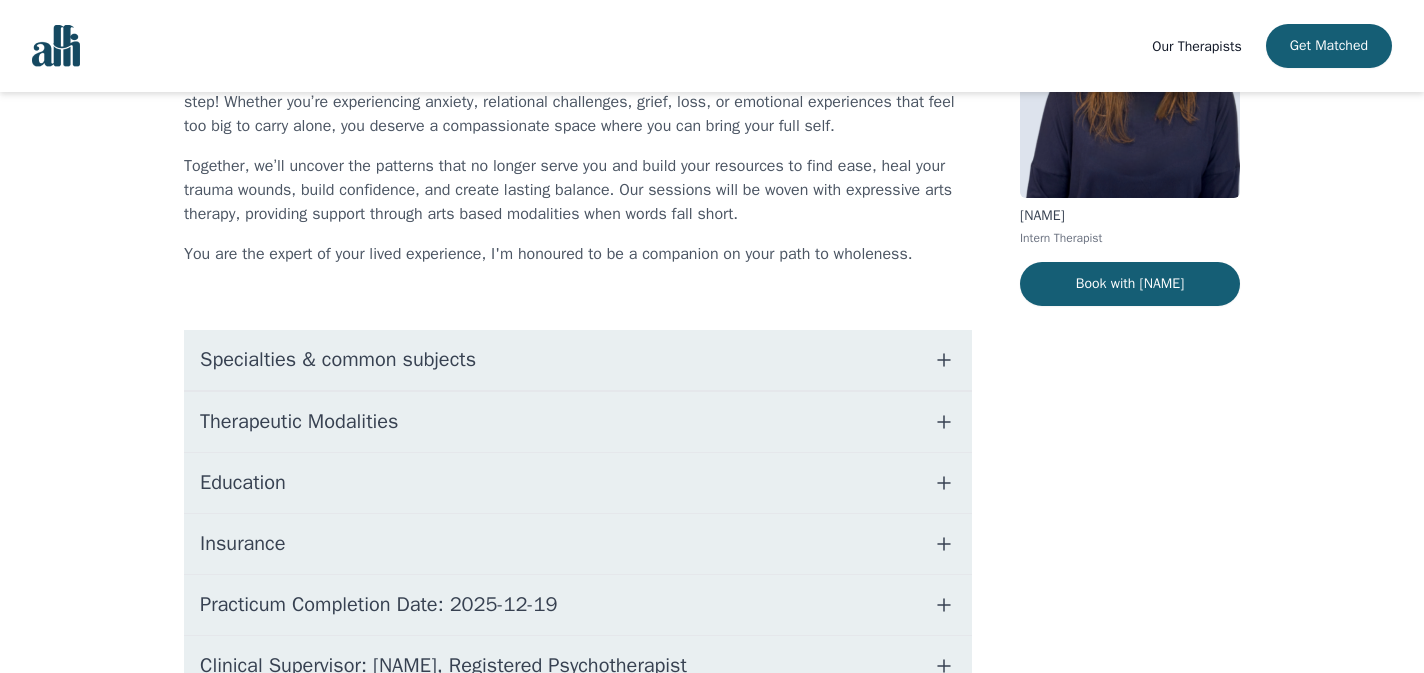 scroll, scrollTop: 349, scrollLeft: 0, axis: vertical 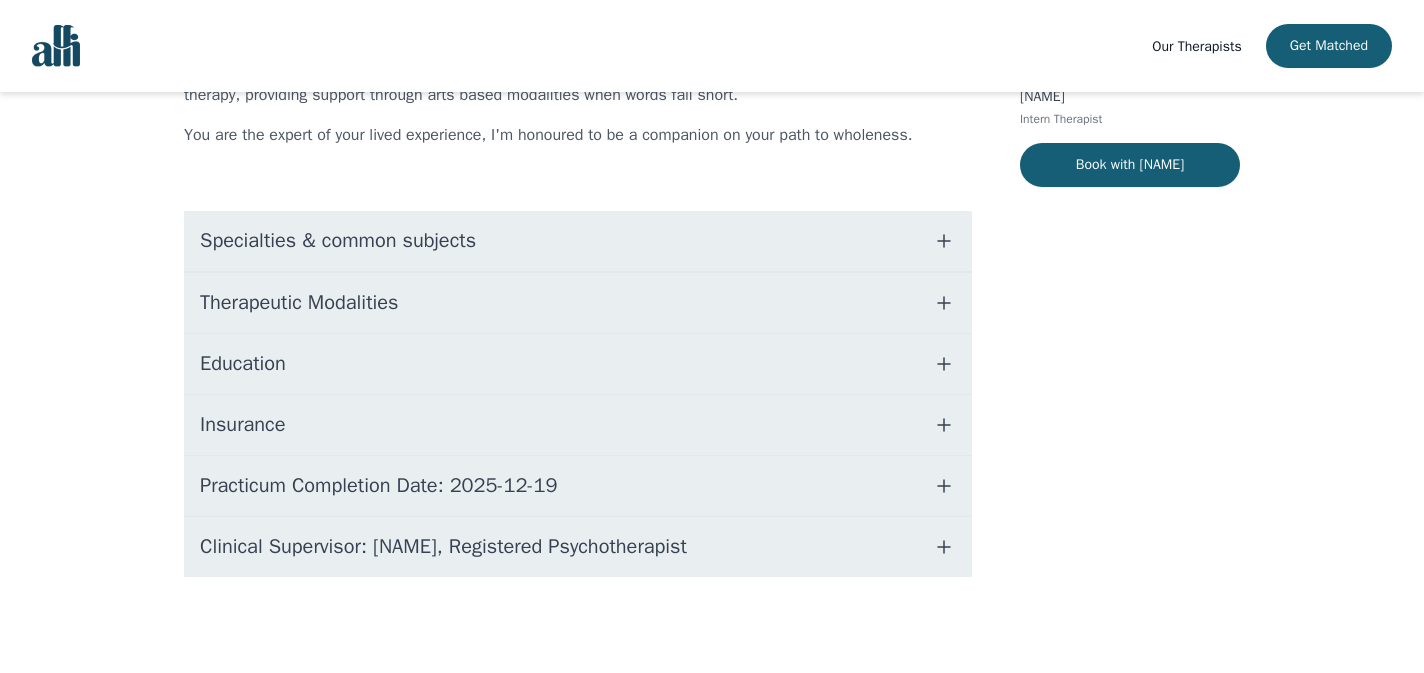 click on "Clinical Supervisor: [FIRST] [LAST], Registered Psychotherapist" at bounding box center [578, 547] 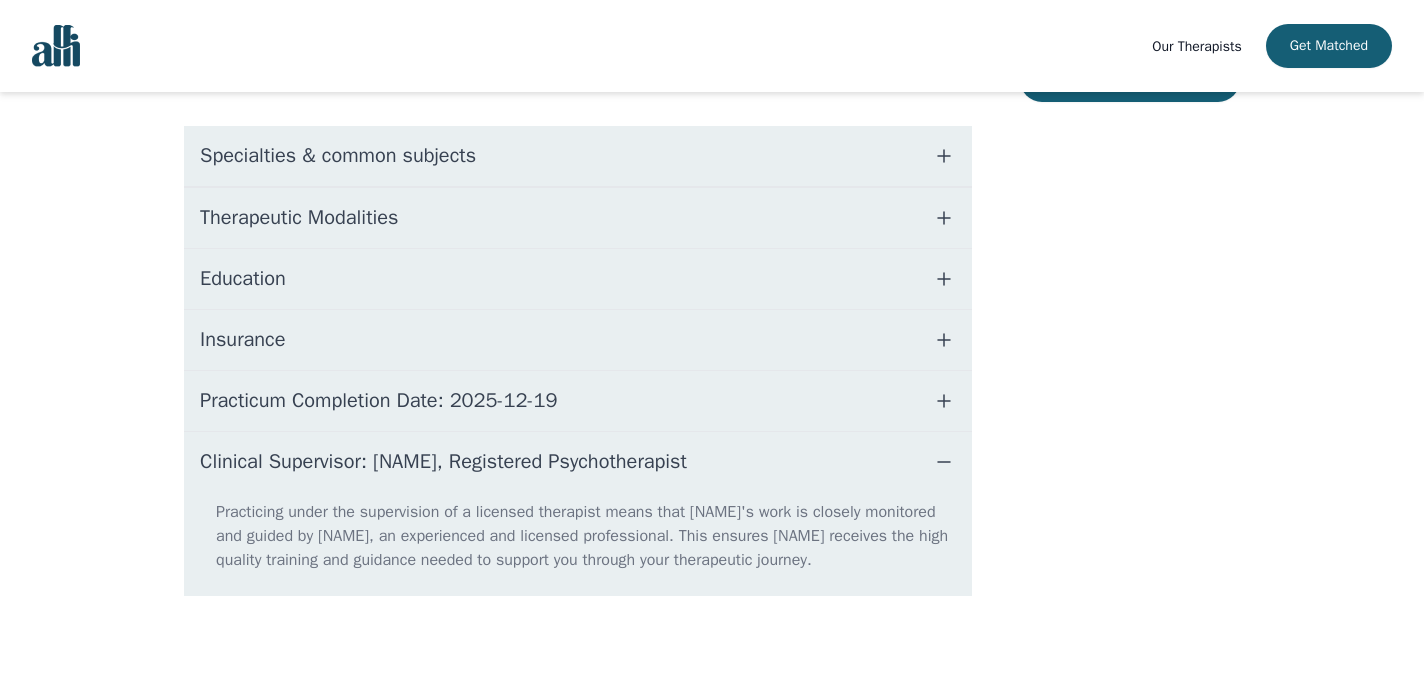 scroll, scrollTop: 453, scrollLeft: 0, axis: vertical 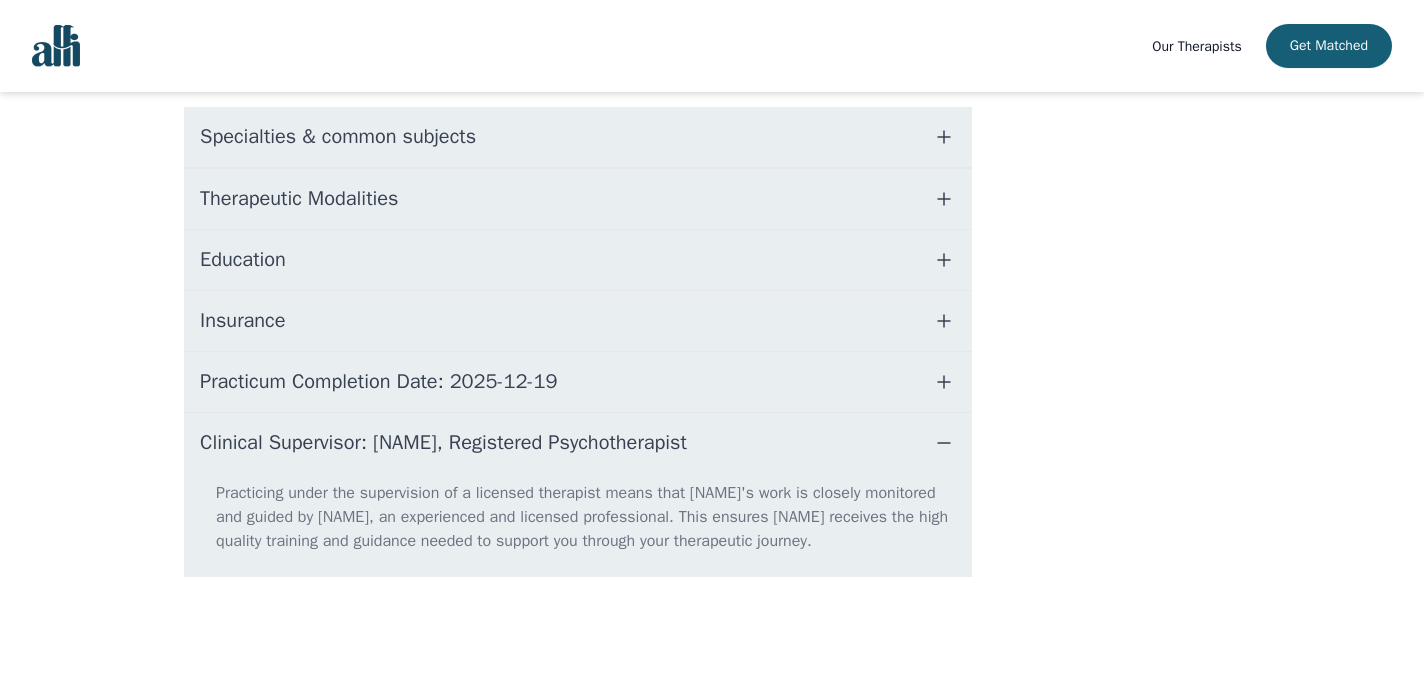 click on "Insurance" at bounding box center (578, 321) 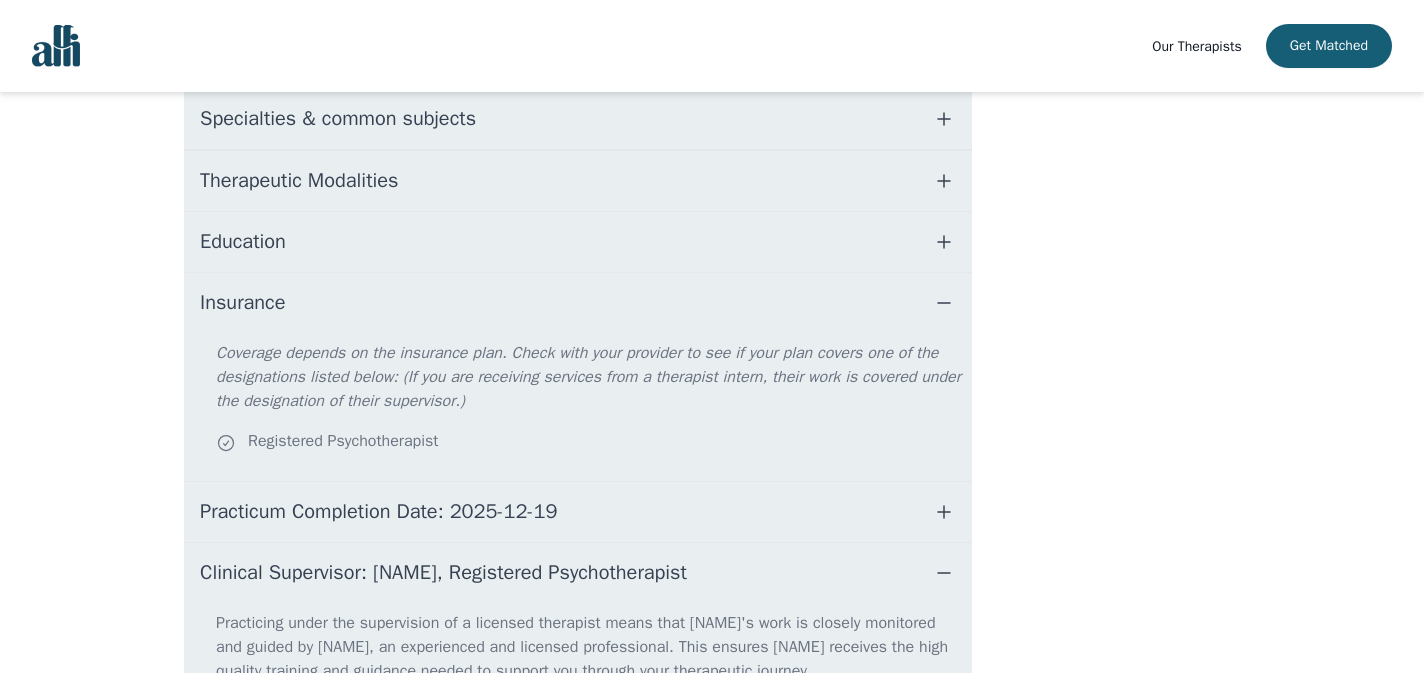 scroll, scrollTop: 468, scrollLeft: 0, axis: vertical 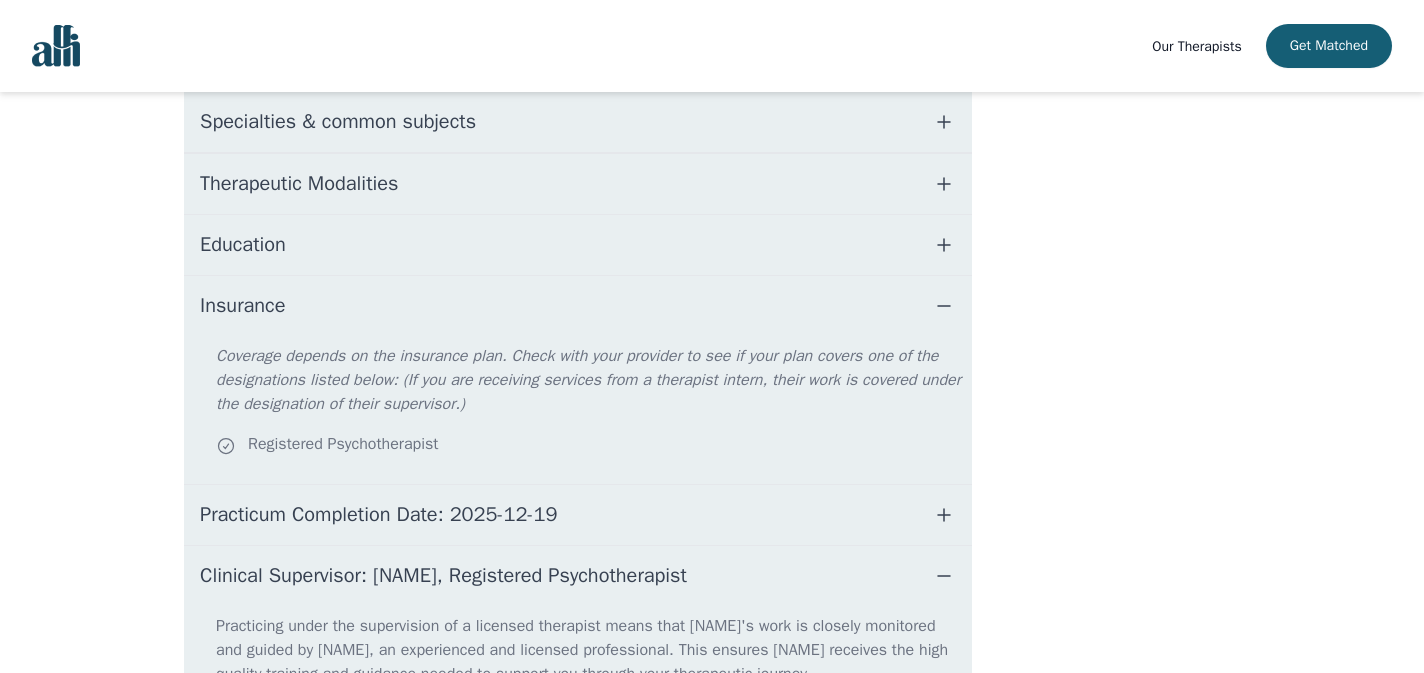 click on "Education" at bounding box center [578, 245] 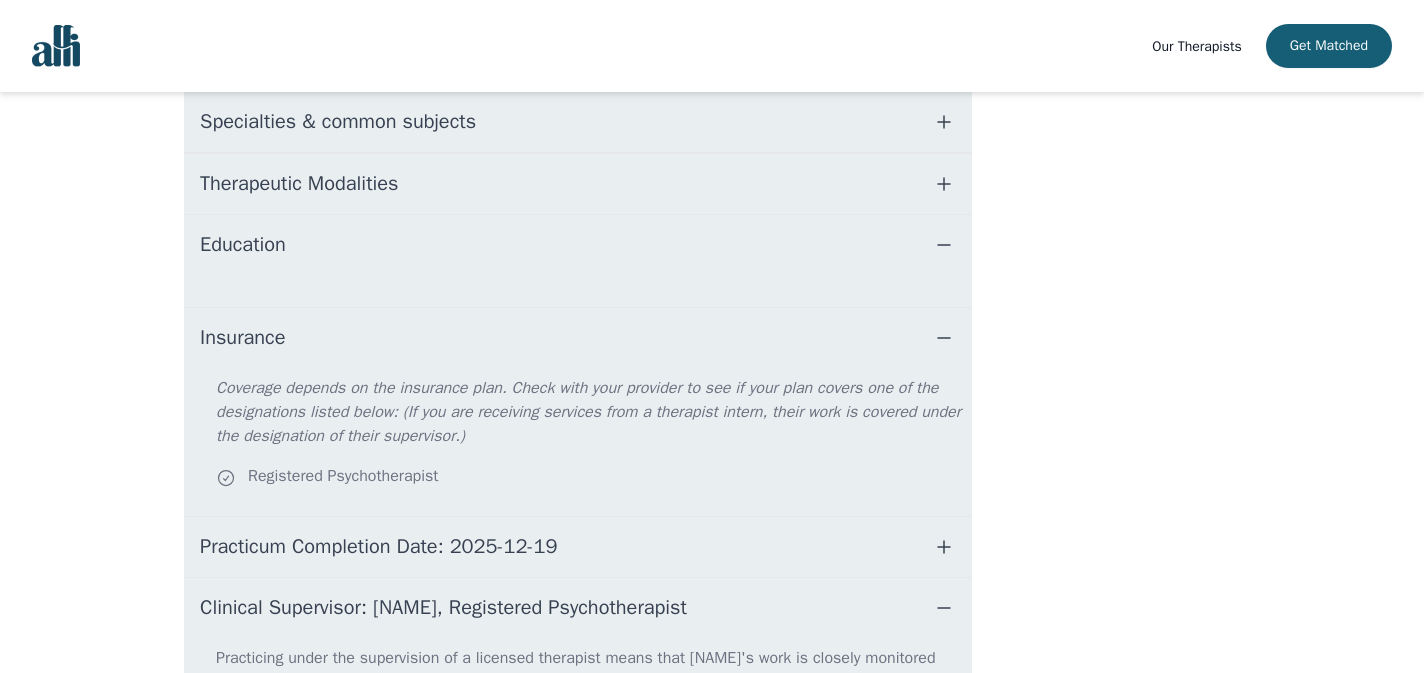 click on "Education" at bounding box center [578, 245] 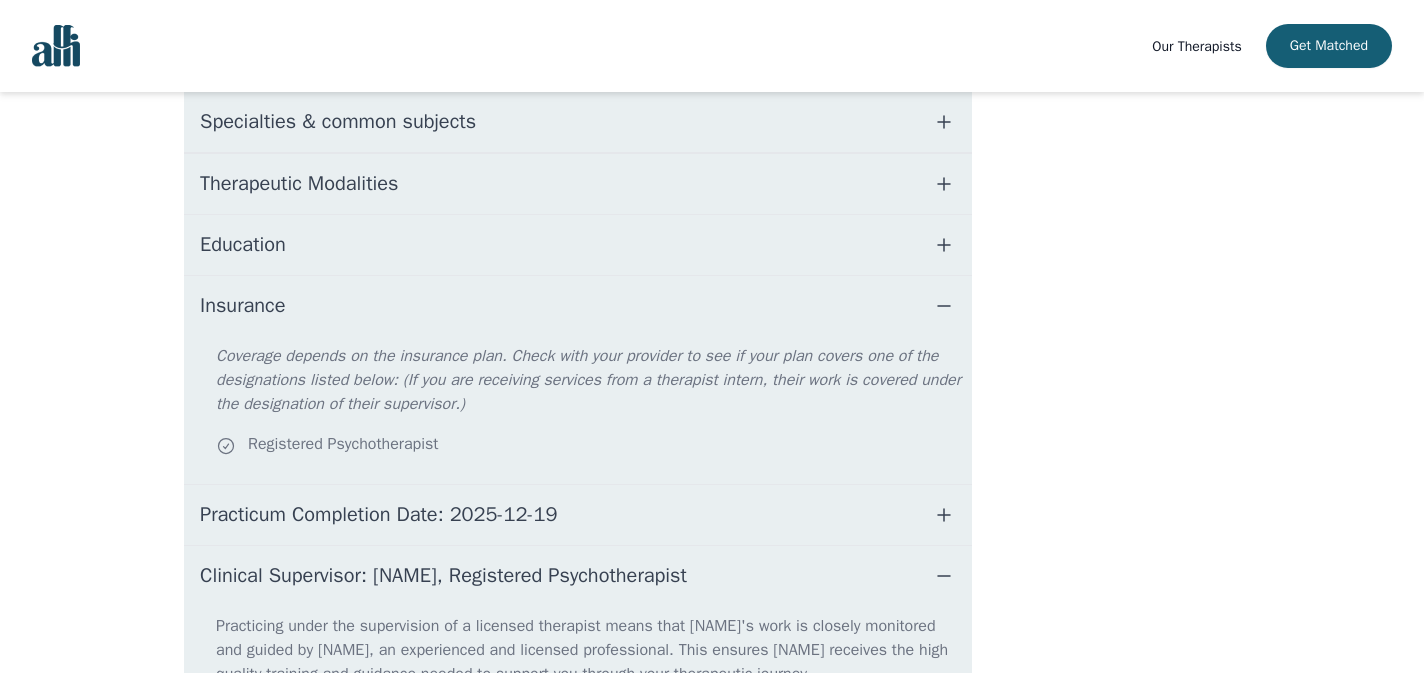 click on "Education" at bounding box center (578, 245) 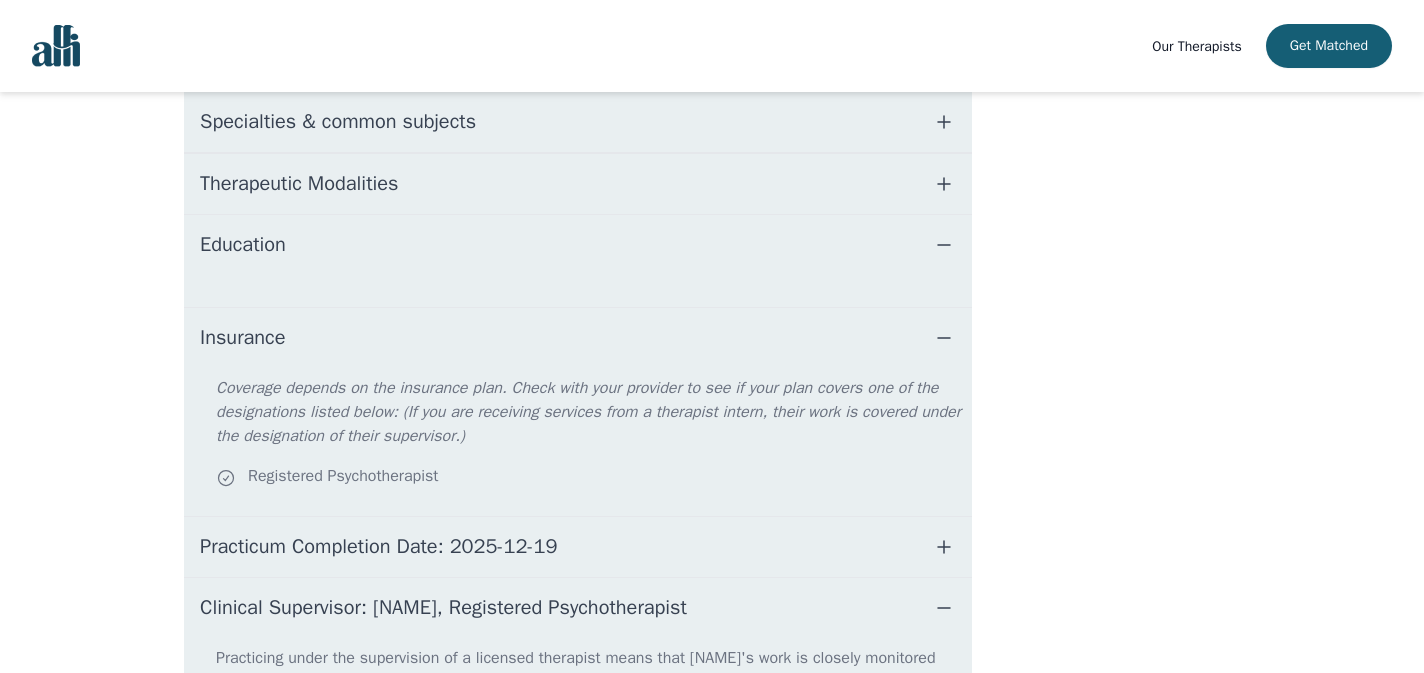 click on "Therapeutic Modalities" at bounding box center (578, 184) 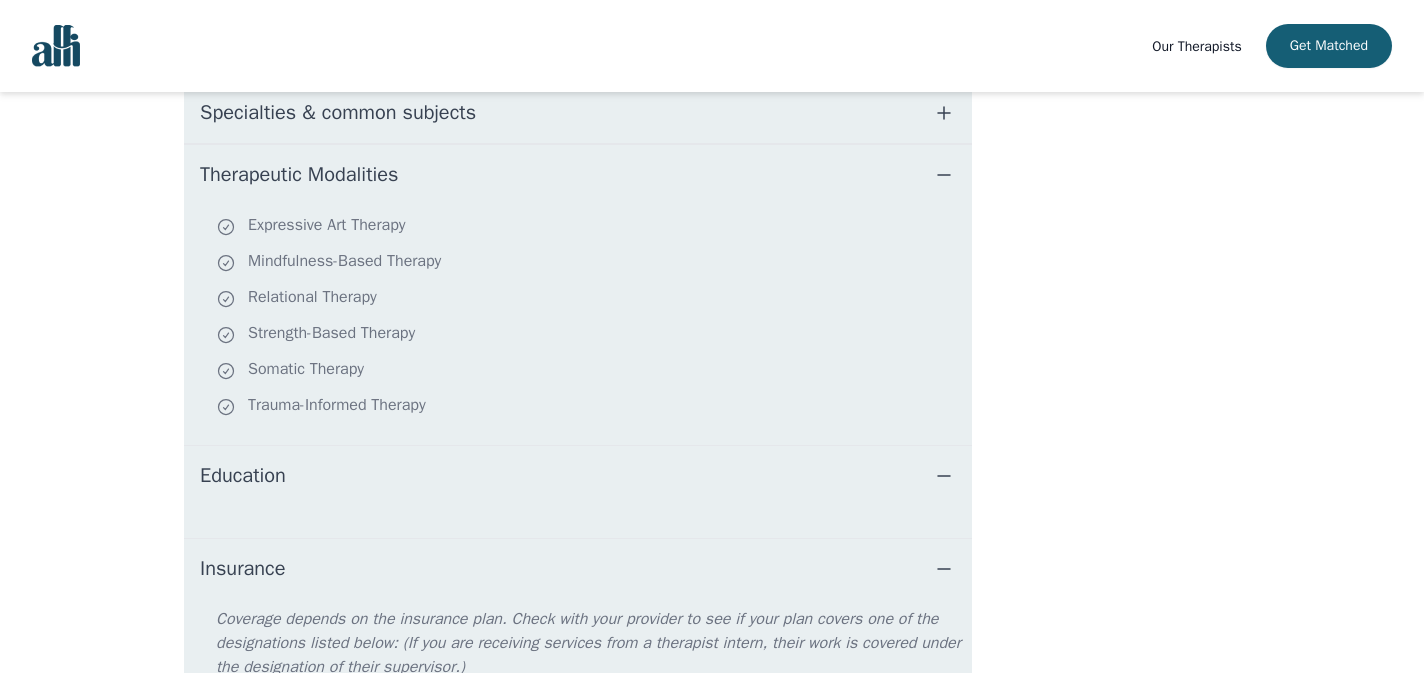 scroll, scrollTop: 409, scrollLeft: 0, axis: vertical 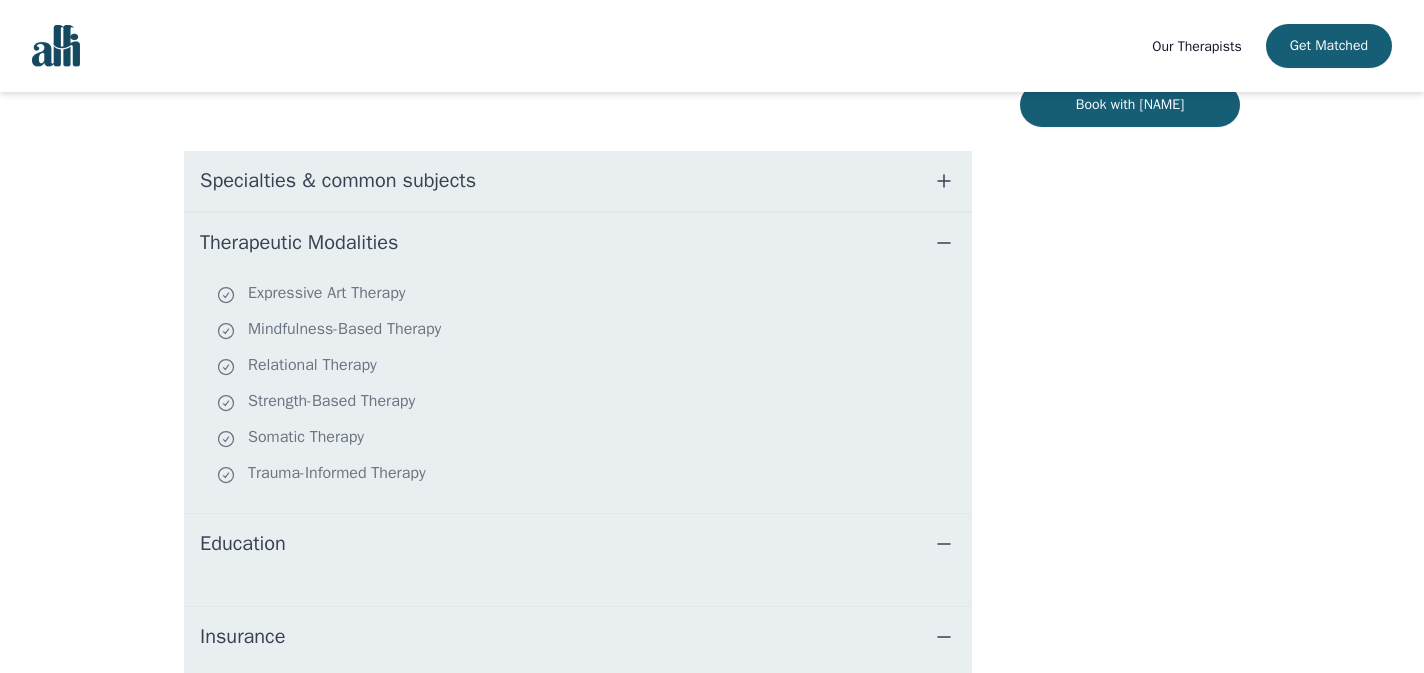 click on "Specialties & common subjects" at bounding box center [578, 181] 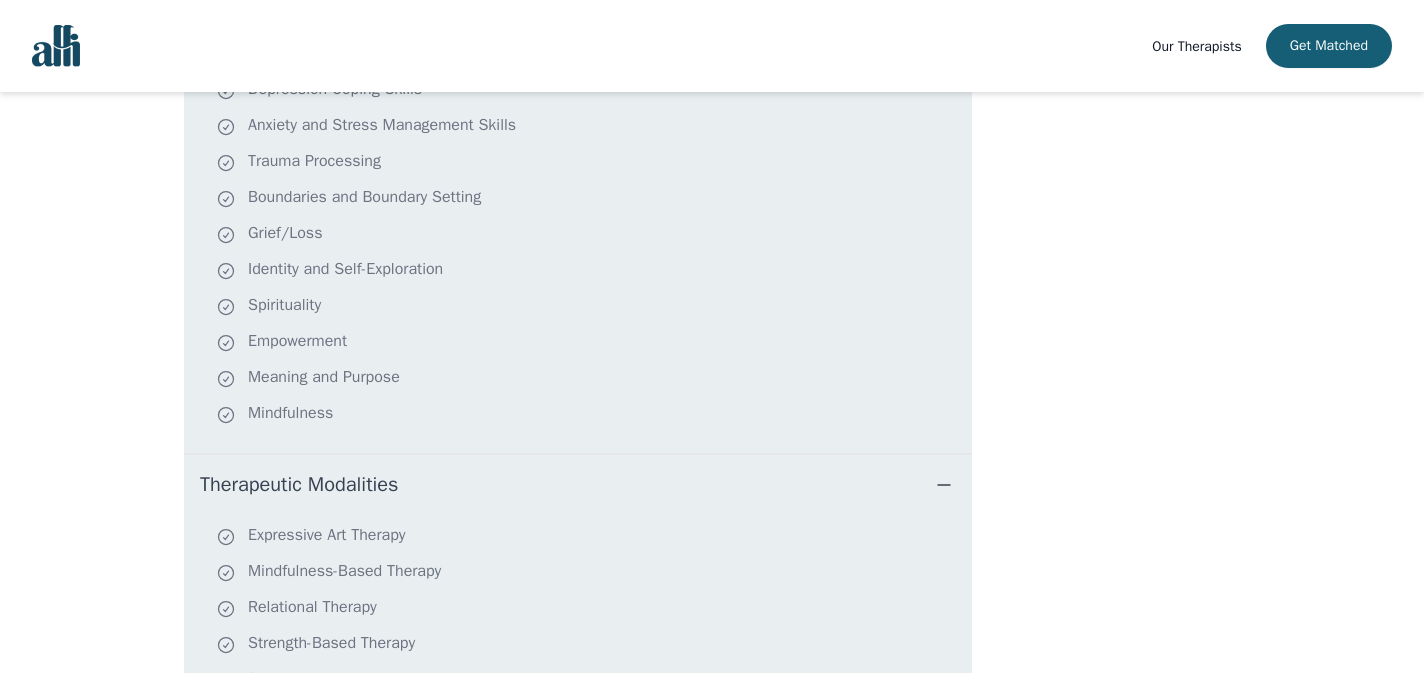 scroll, scrollTop: 567, scrollLeft: 0, axis: vertical 